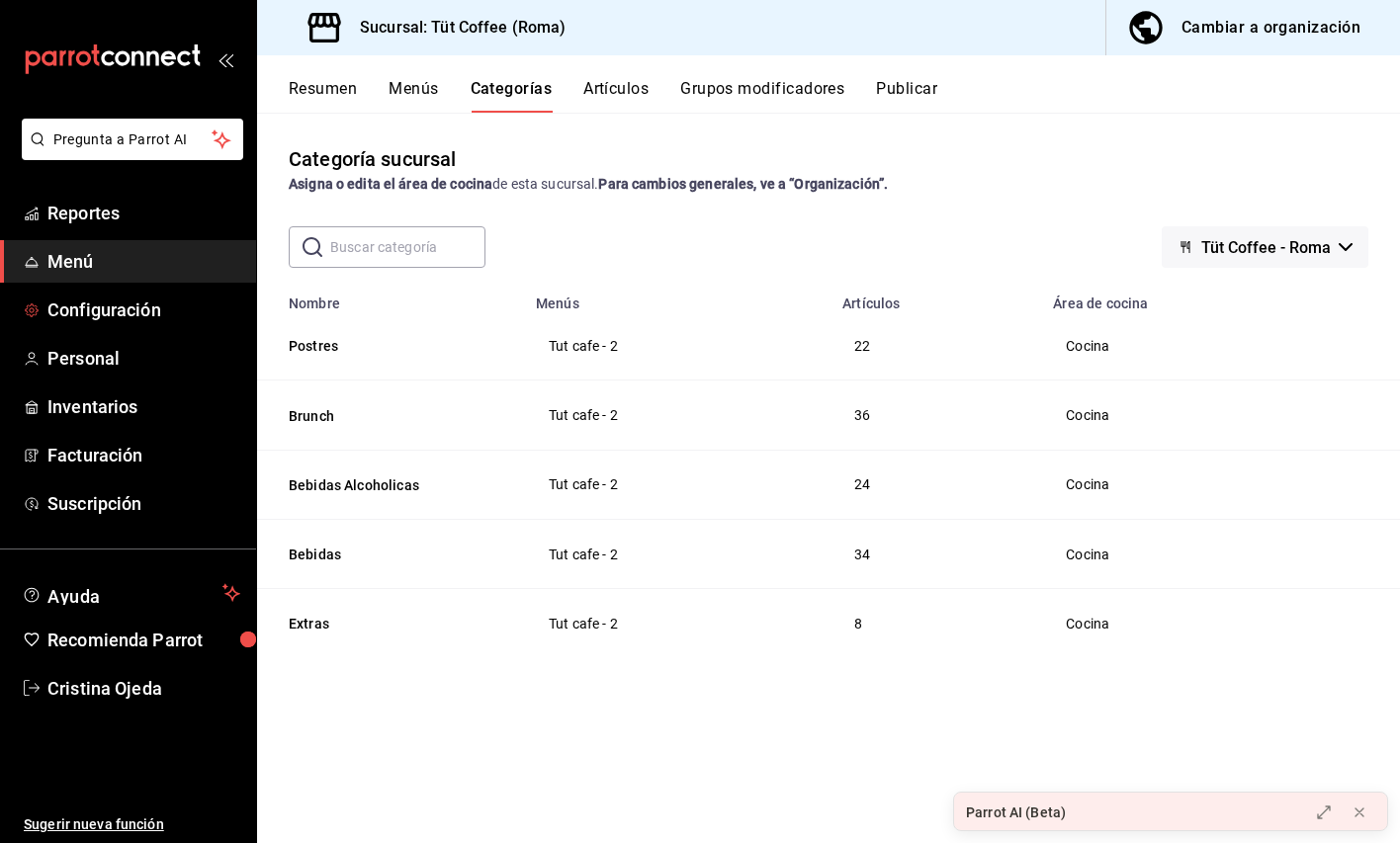 scroll, scrollTop: 0, scrollLeft: 0, axis: both 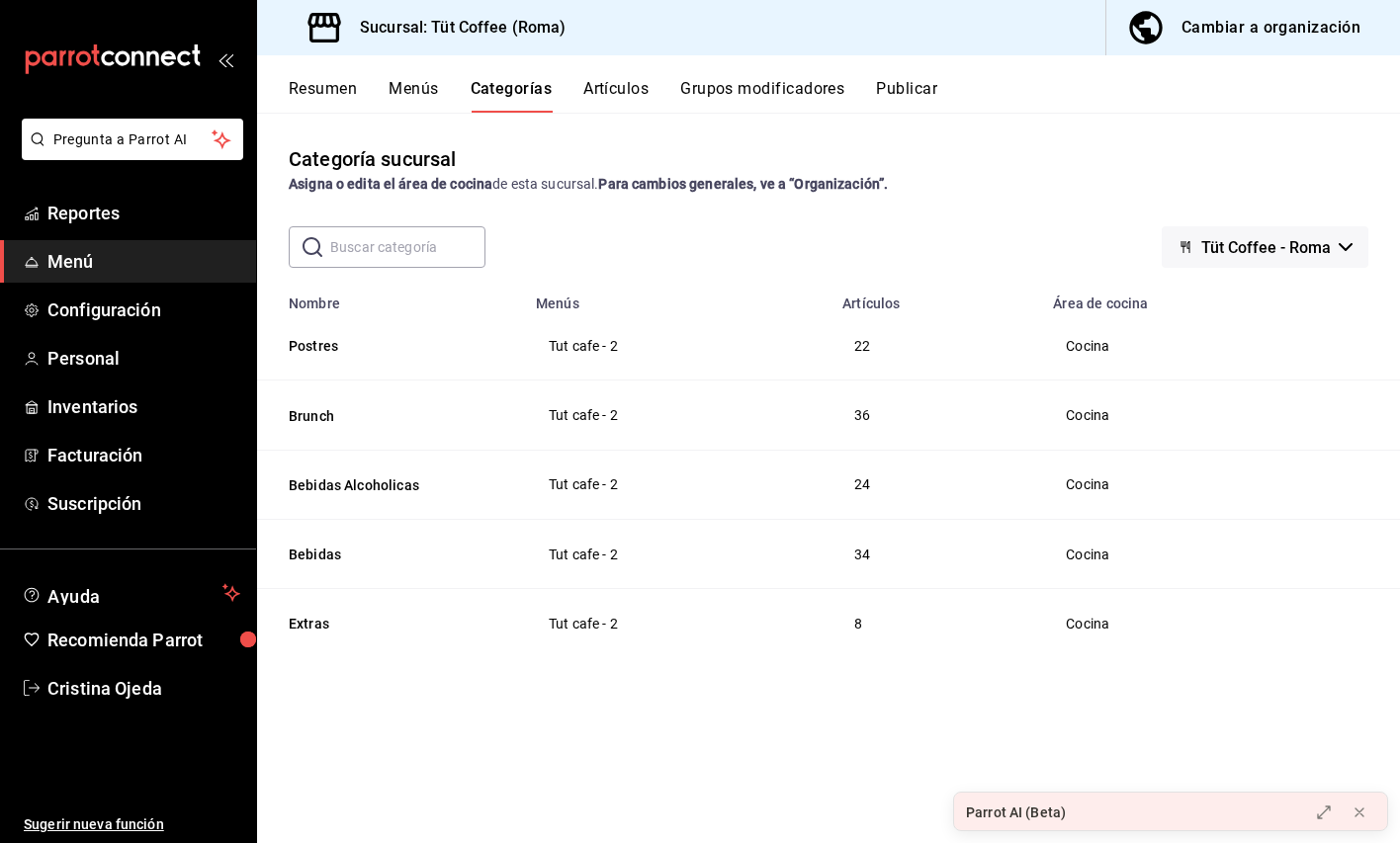 click on "Menús" at bounding box center (413, 96) 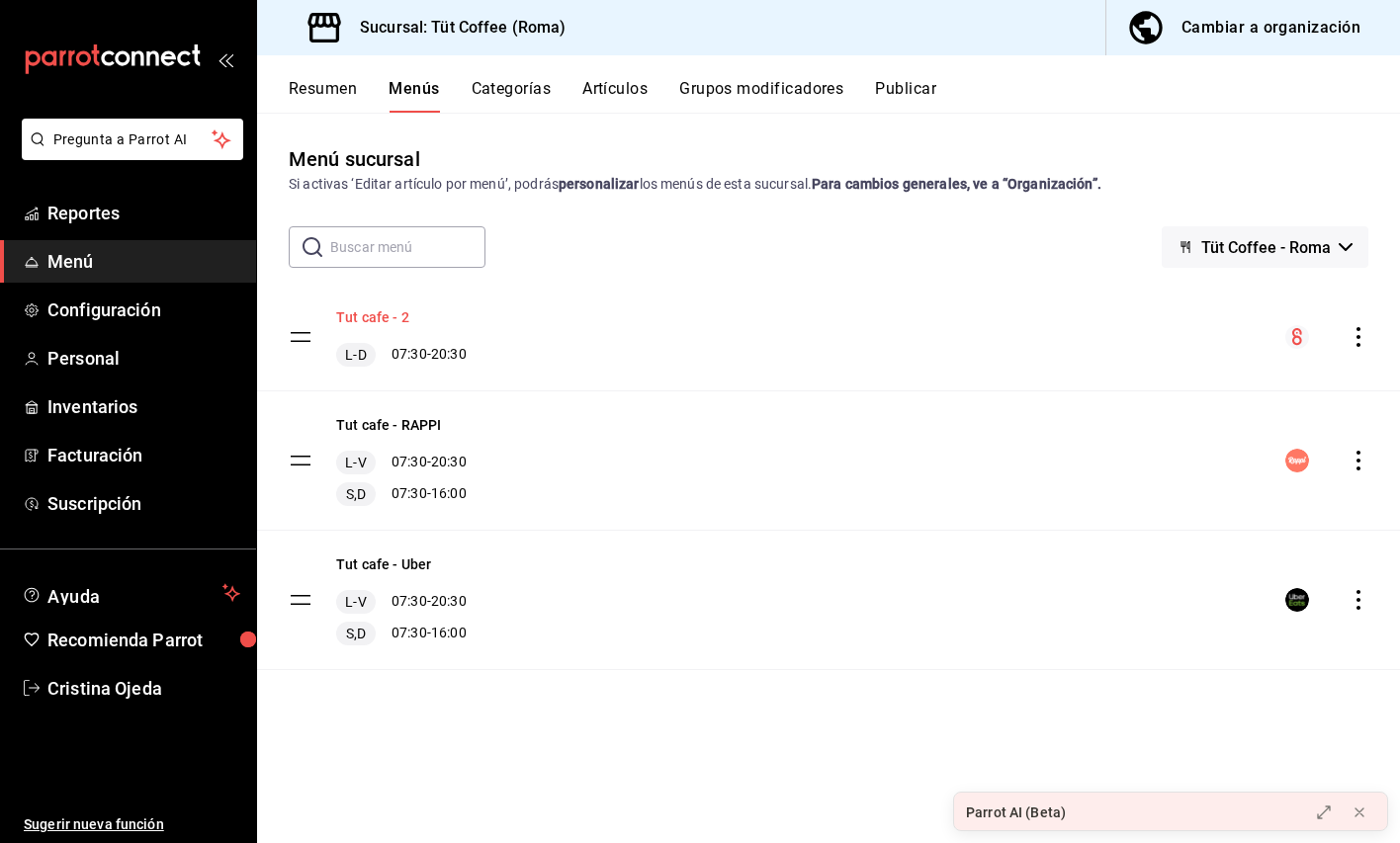 click on "Tut cafe - 2" at bounding box center (373, 317) 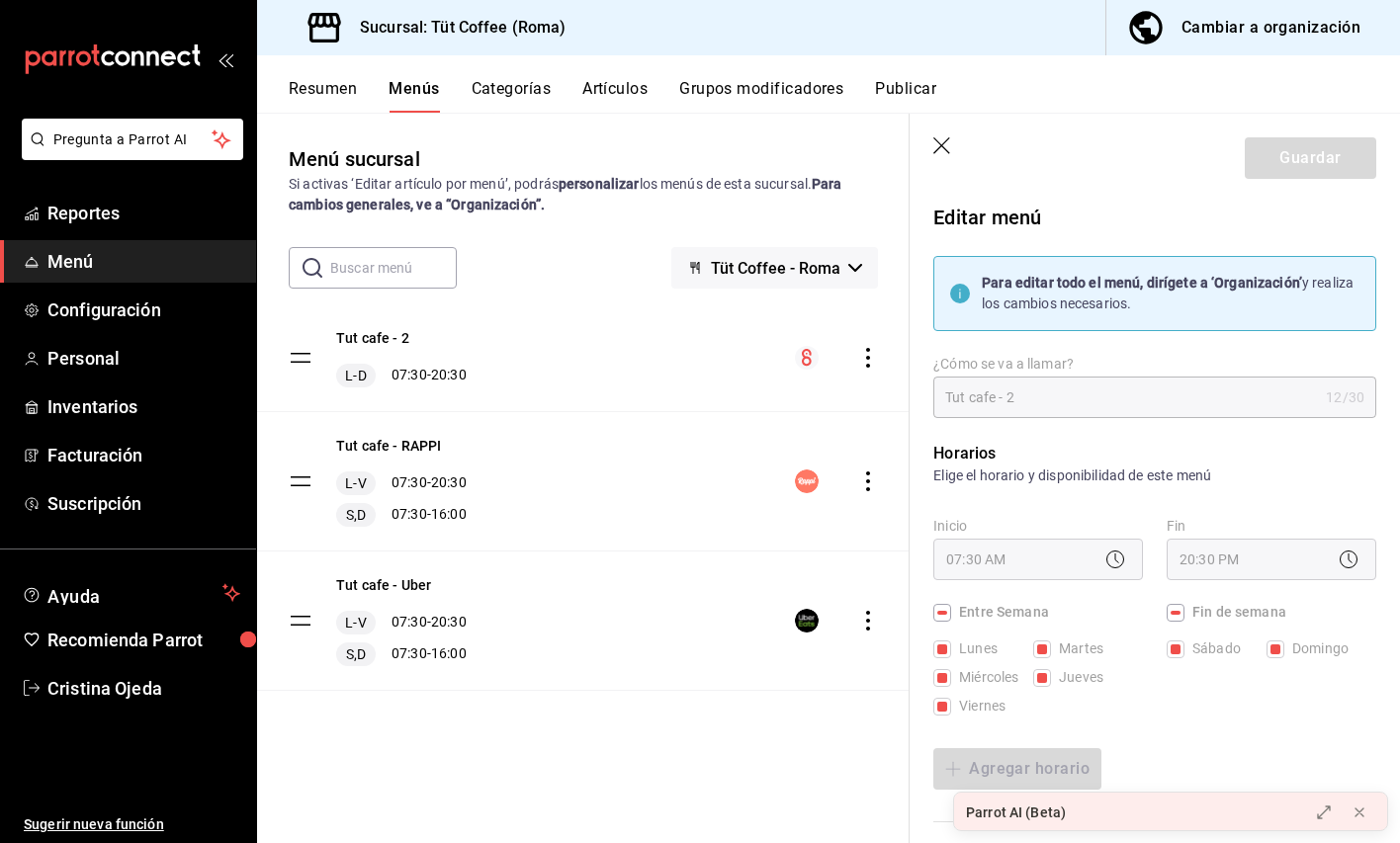 click 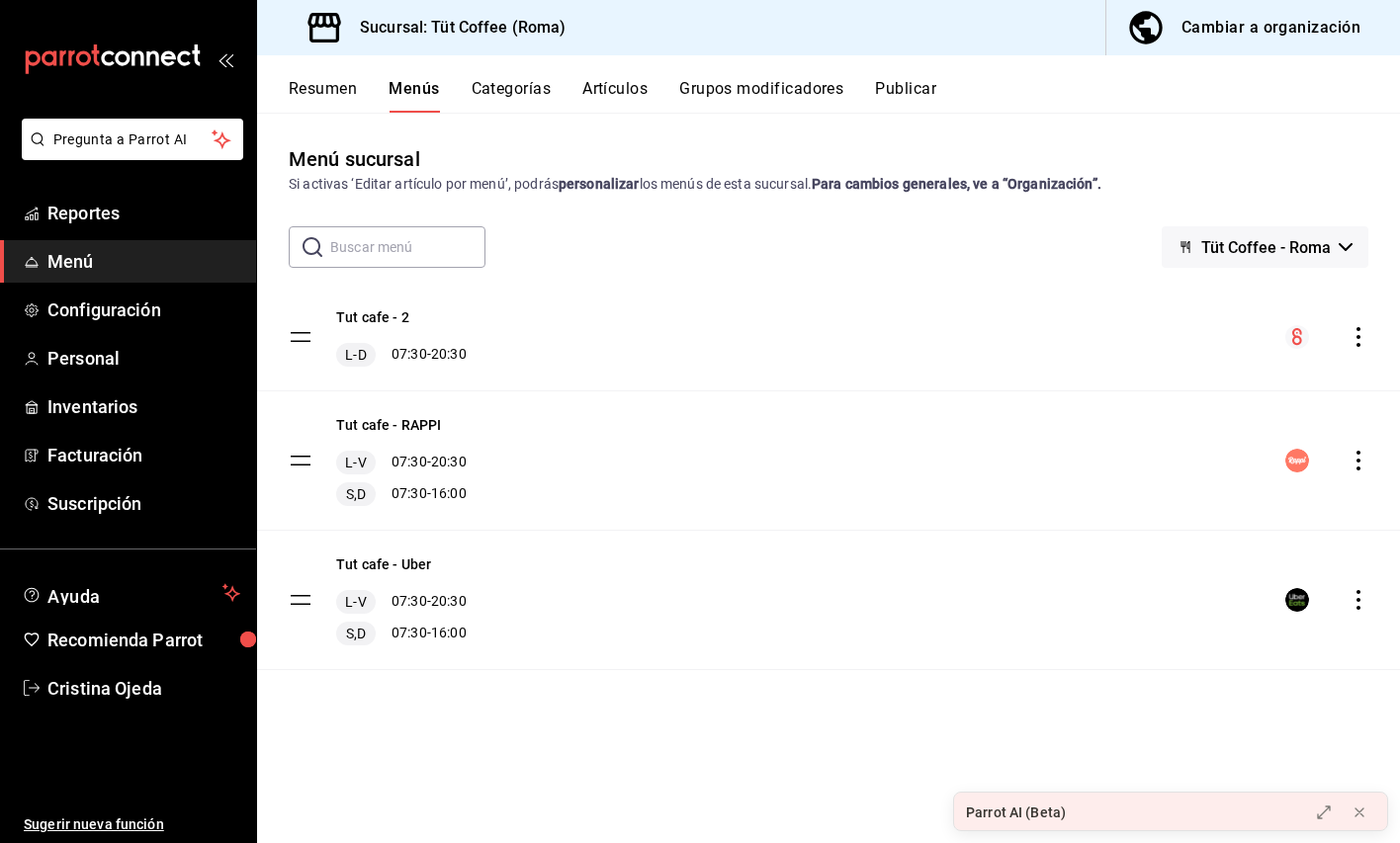 click on "Cambiar a organización" at bounding box center [1270, 28] 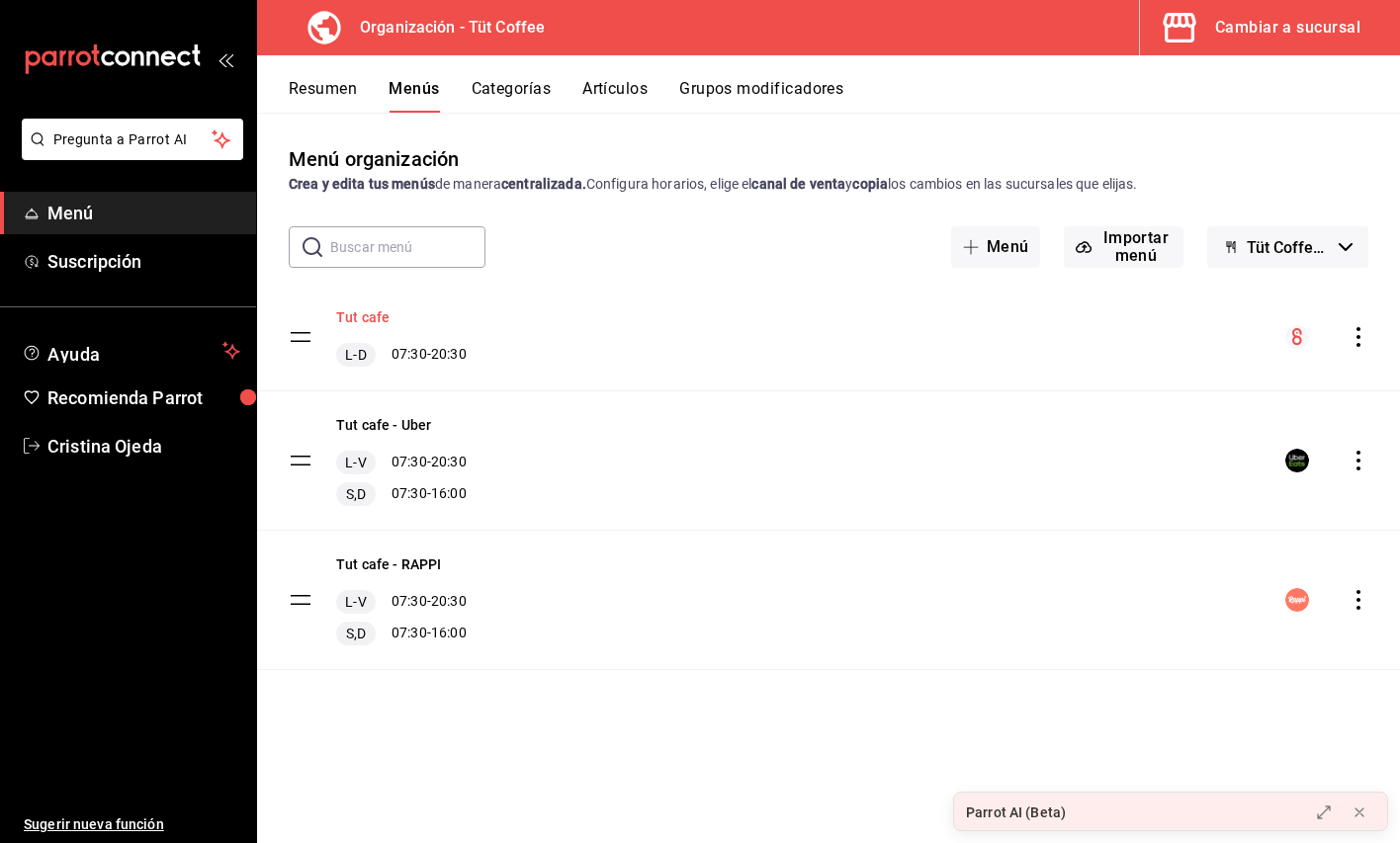 click on "Tut cafe" at bounding box center [363, 317] 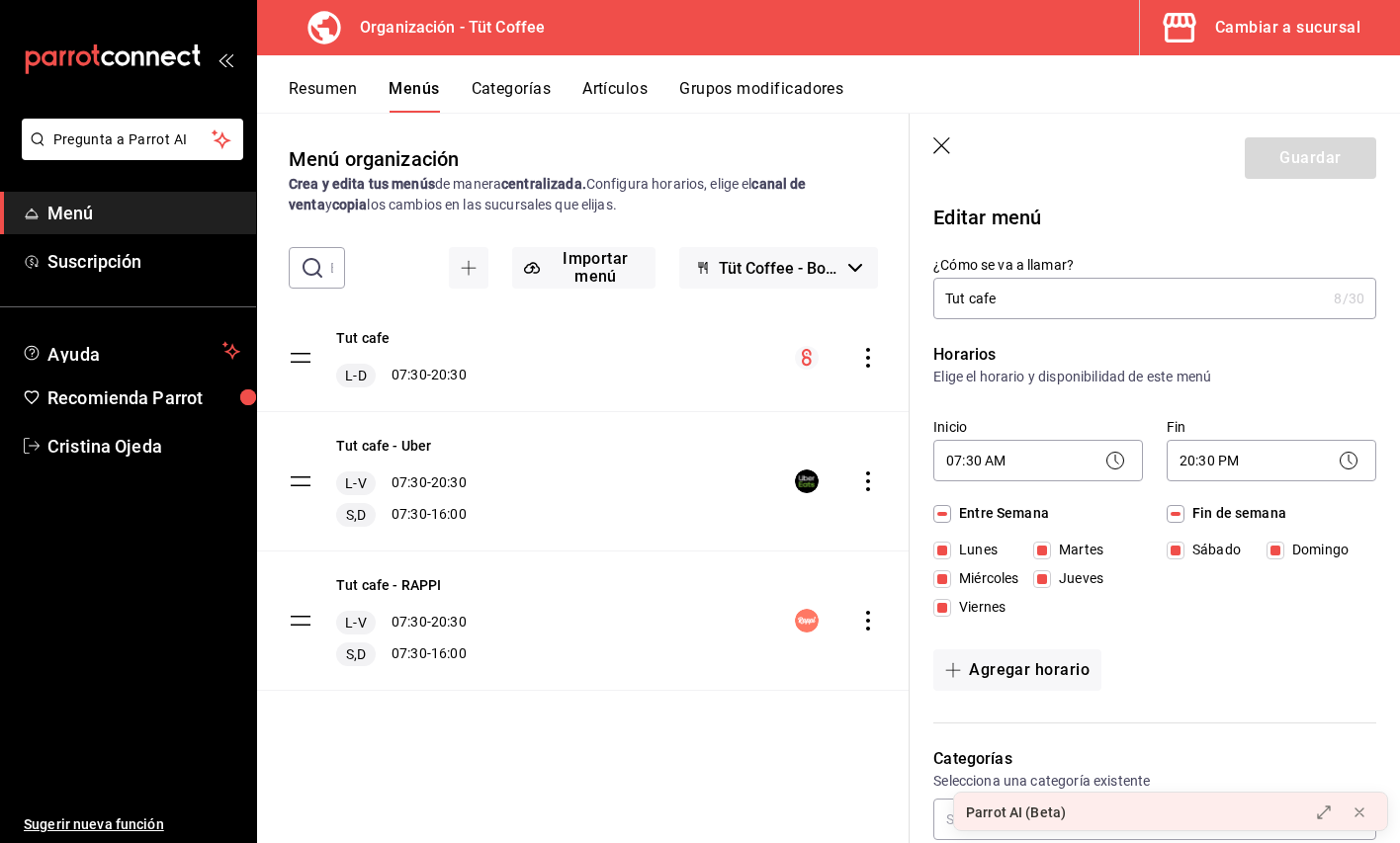 click on "Guardar" at bounding box center (1155, 154) 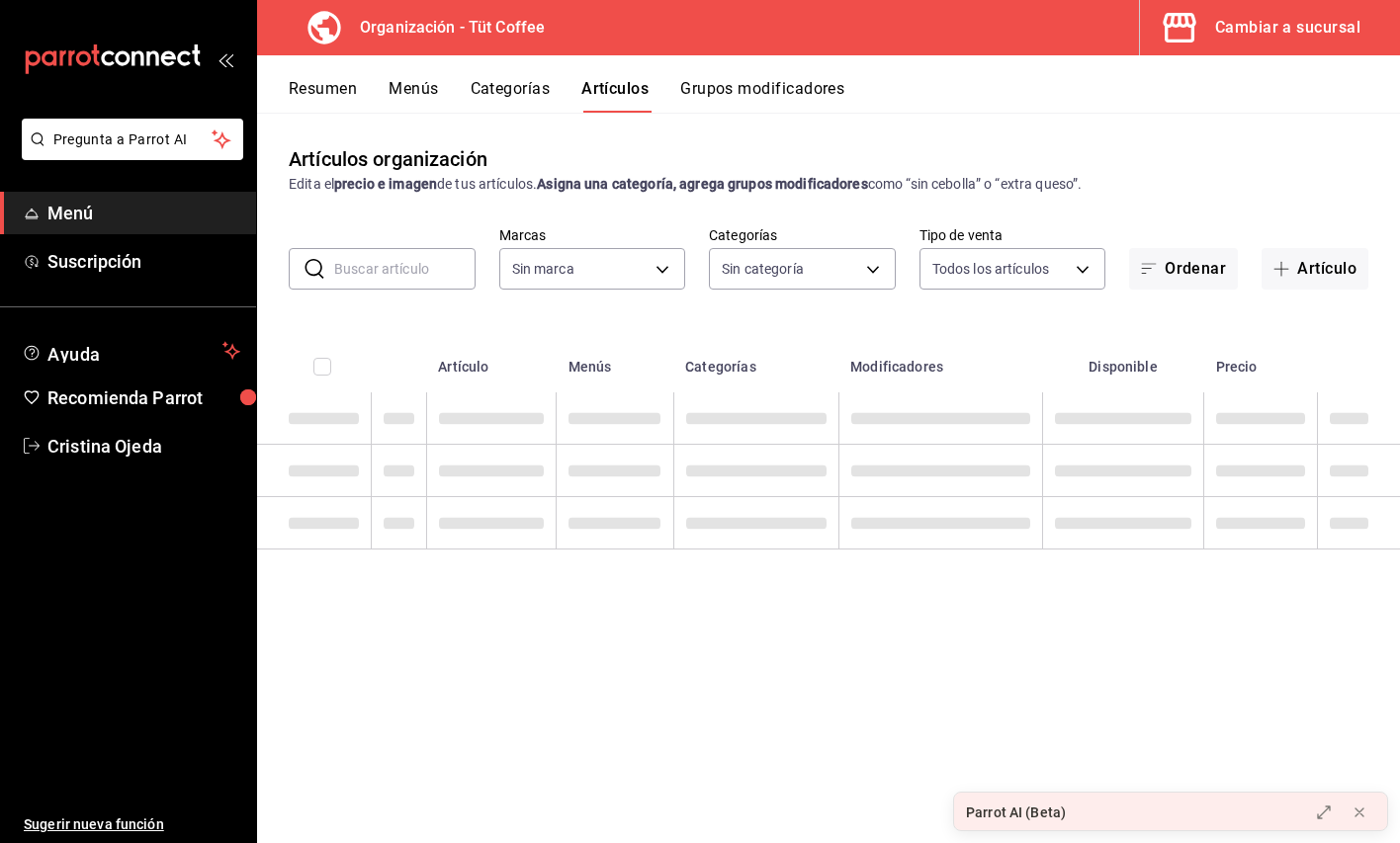 type on "32e499e3-ac49-4bfd-9688-6164702db340" 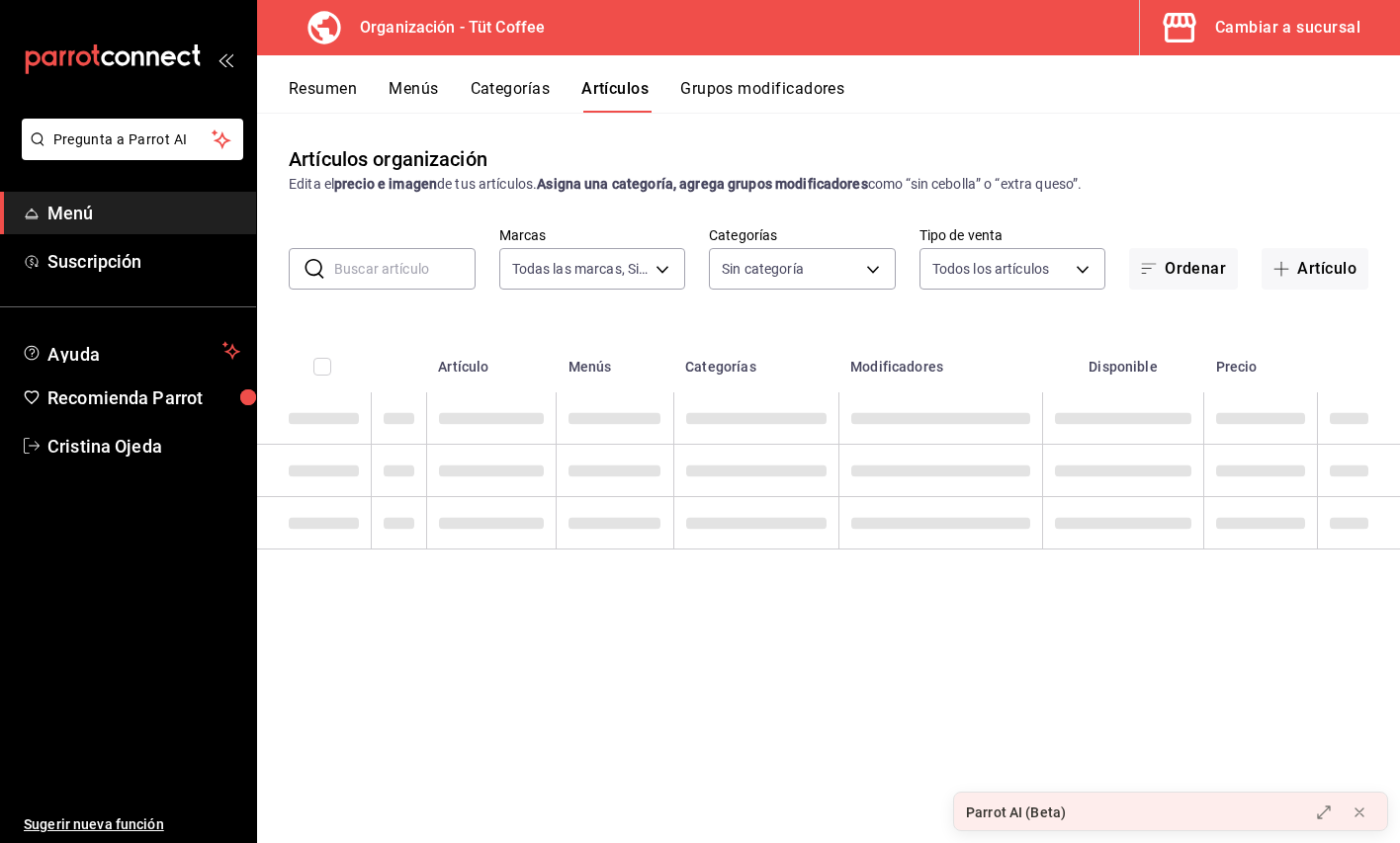 type on "59fb2af1-396e-4281-824f-583d7da0ab39,52a9df34-5940-42d4-ab25-b17d79a0a808,9e8964d6-a453-4484-aab5-42f20070a9bf,91c4351c-dab4-469a-b4c2-cfc92b357833,a39efab6-7b69-4b7e-866b-d2b334d8c0ed" 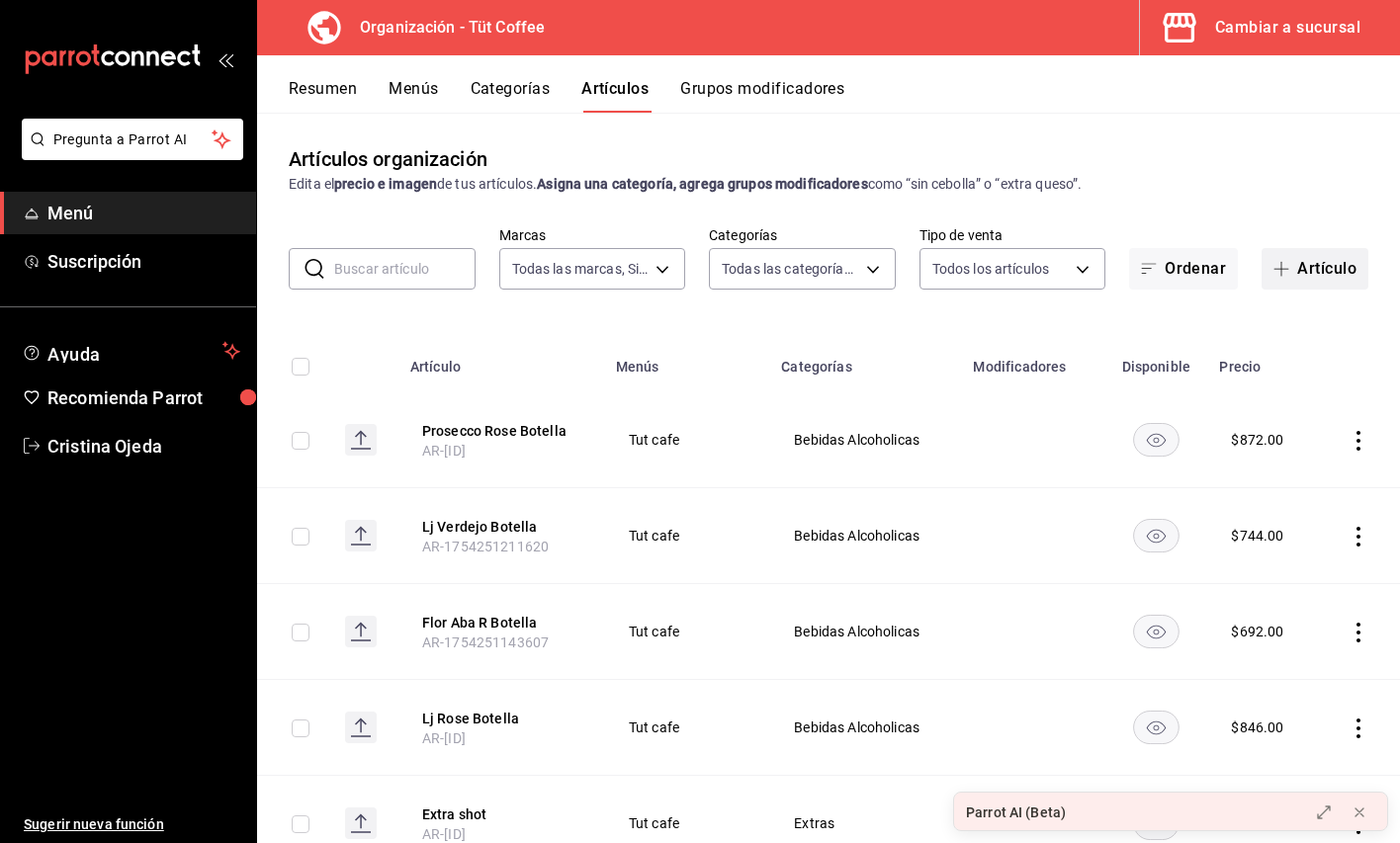 click on "Artículo" at bounding box center [1315, 269] 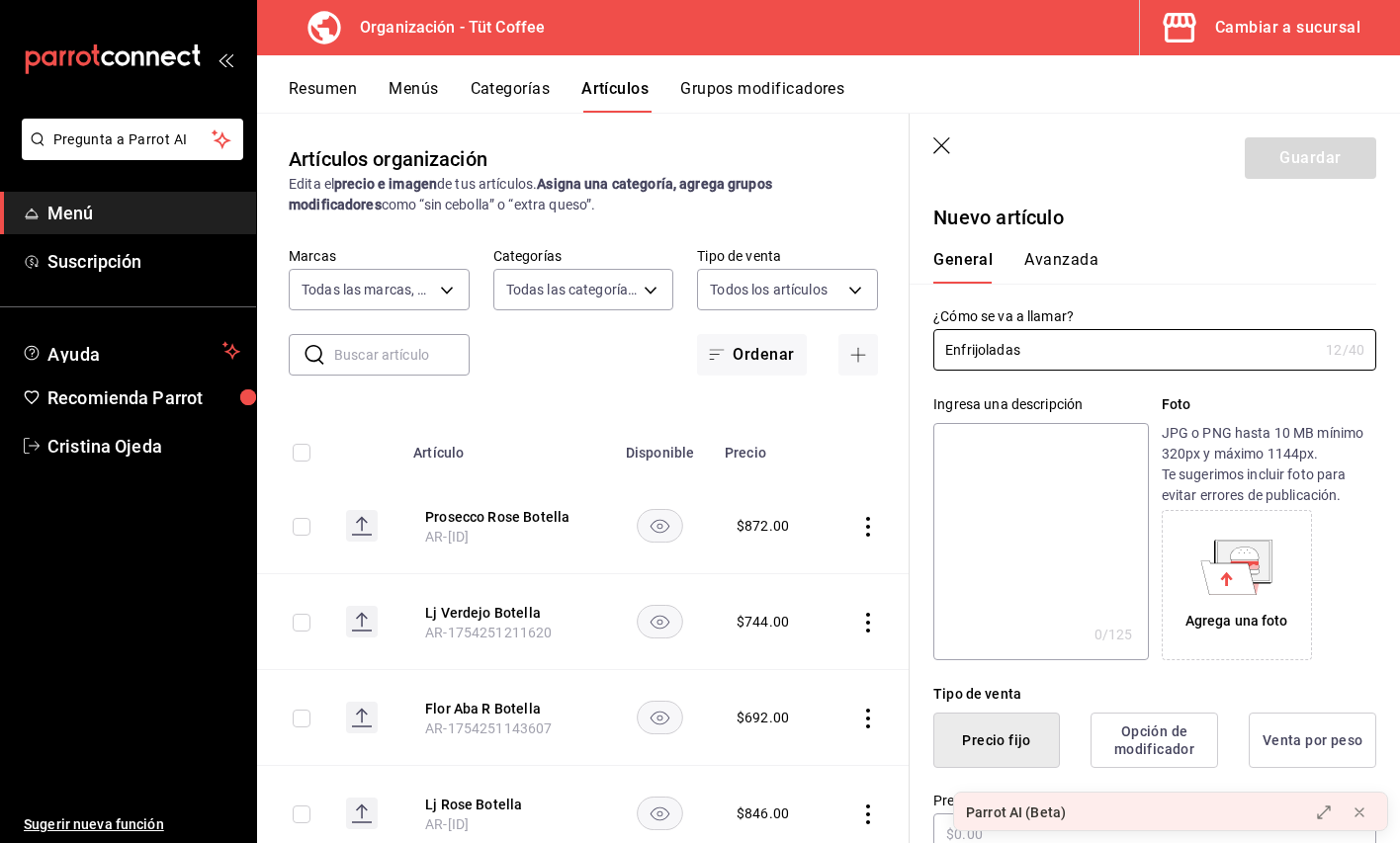 type on "Enfrijoladas" 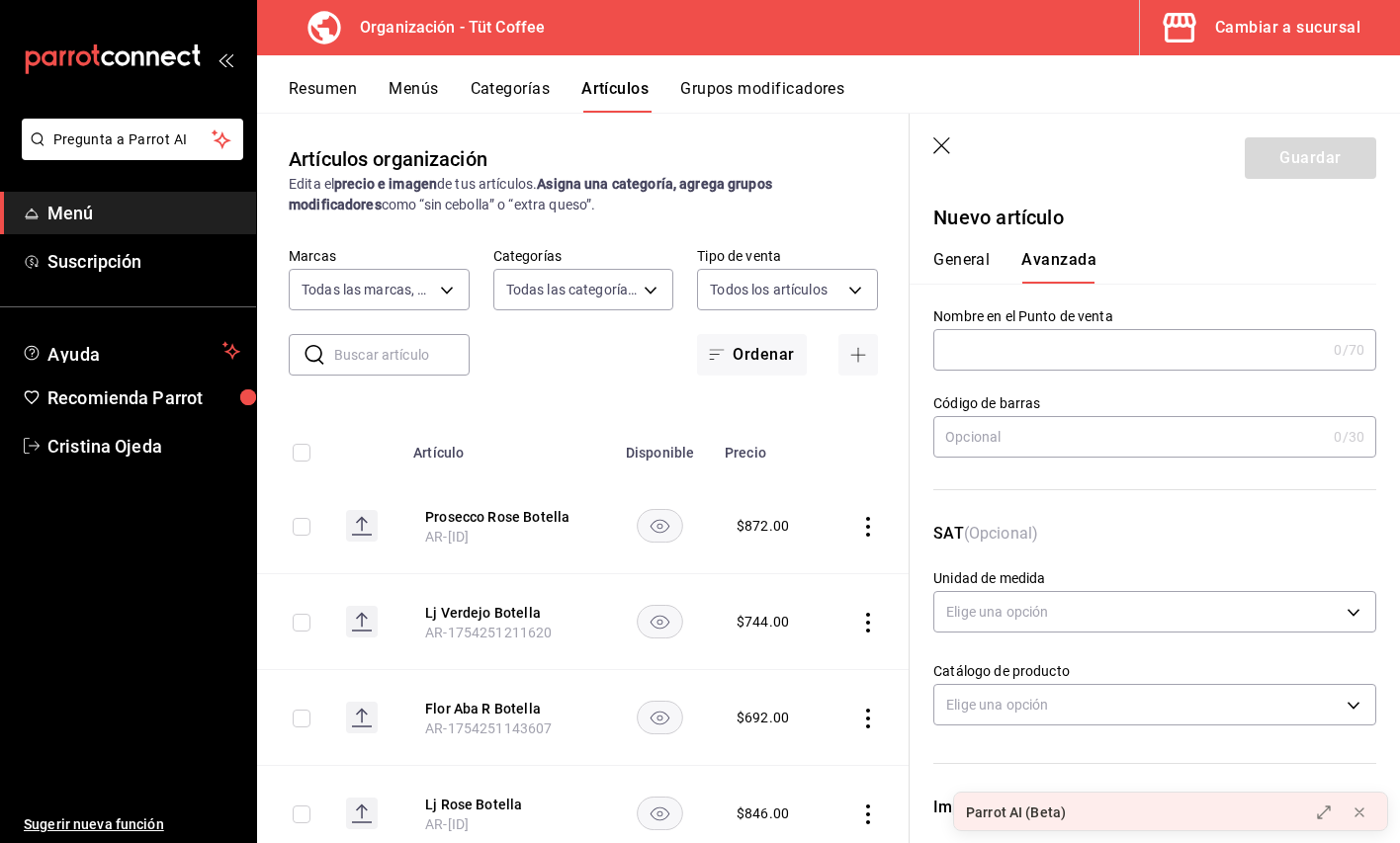 click at bounding box center (1129, 350) 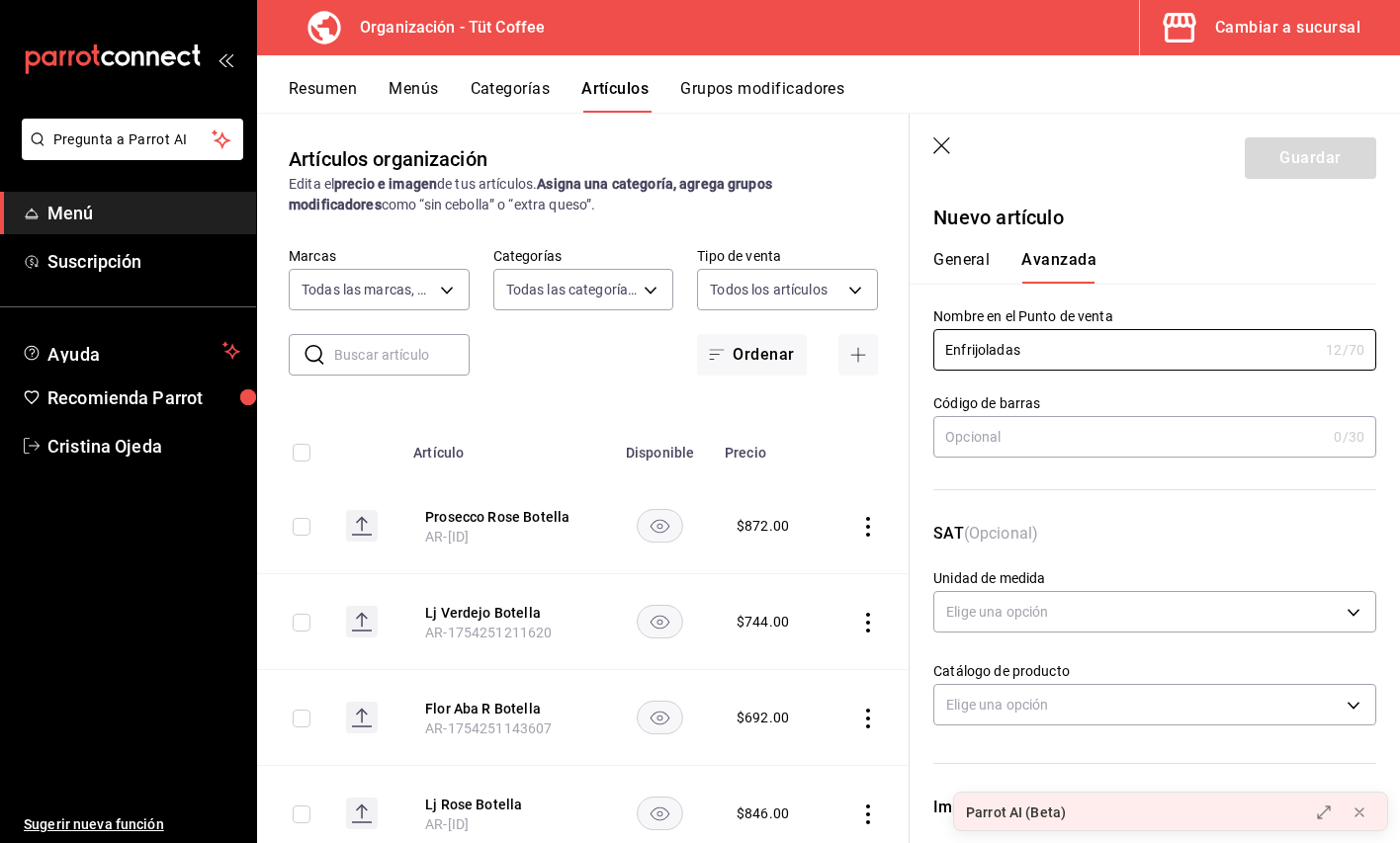 type on "Enfrijoladas" 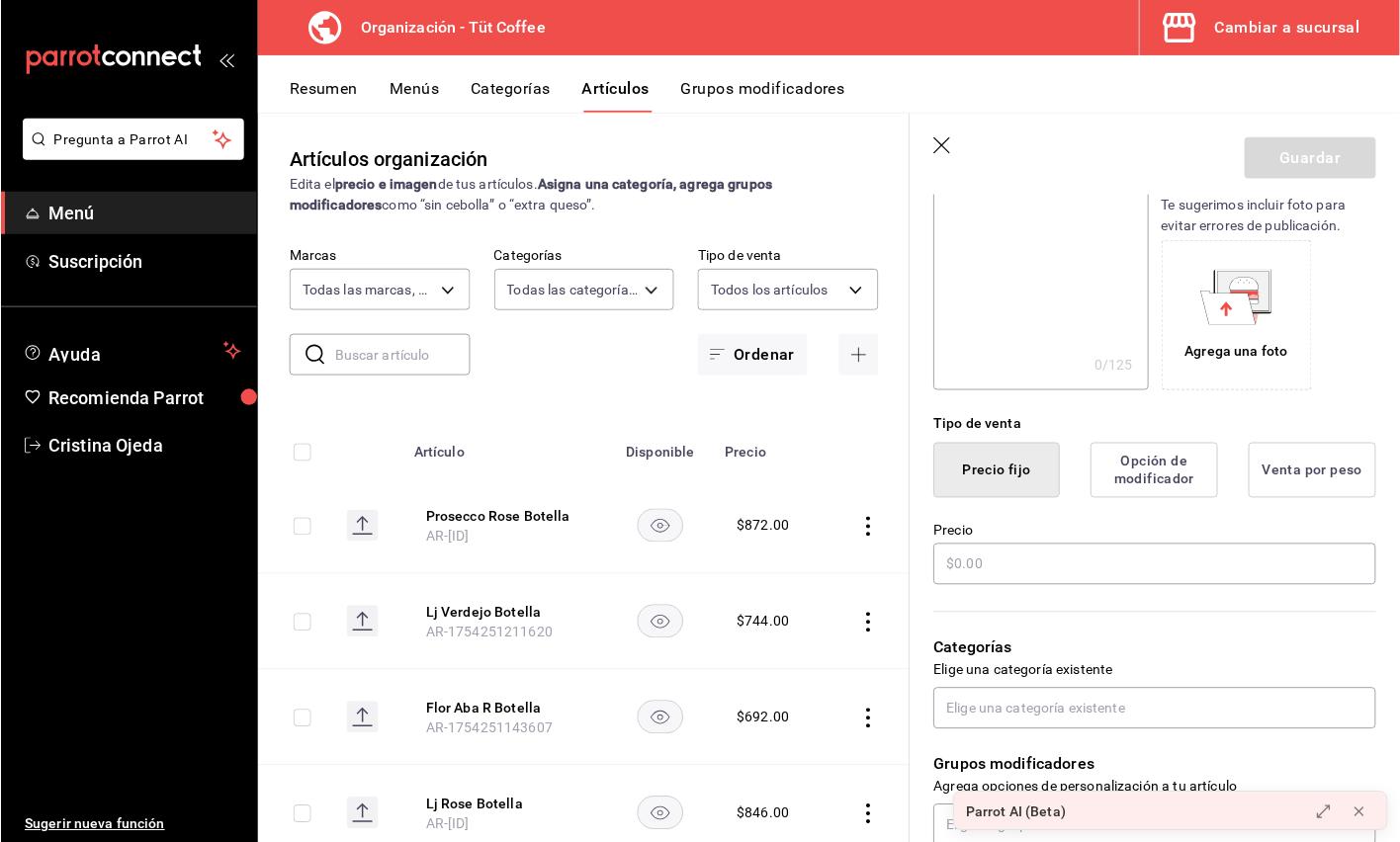 scroll, scrollTop: 273, scrollLeft: 0, axis: vertical 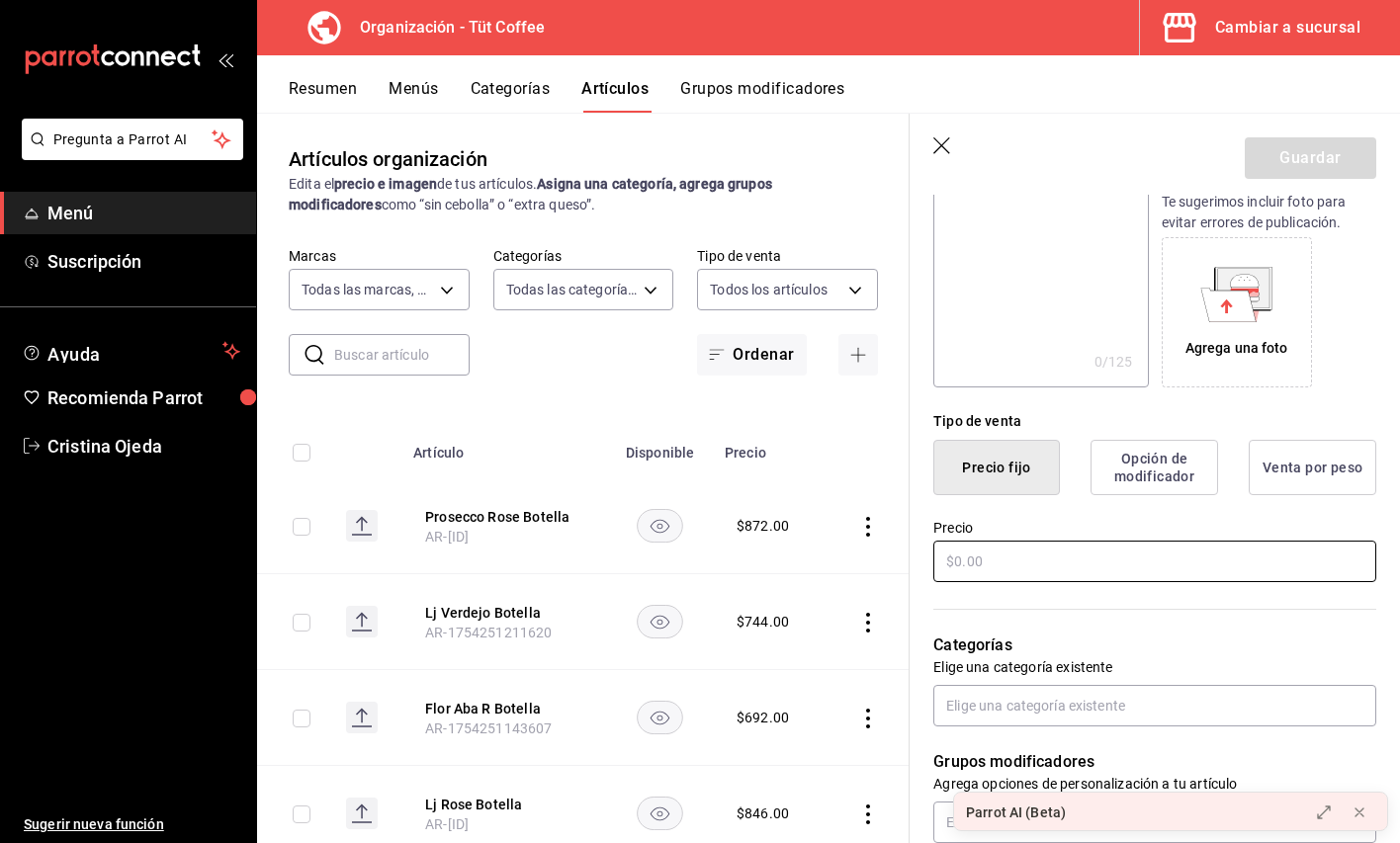 click at bounding box center (1155, 561) 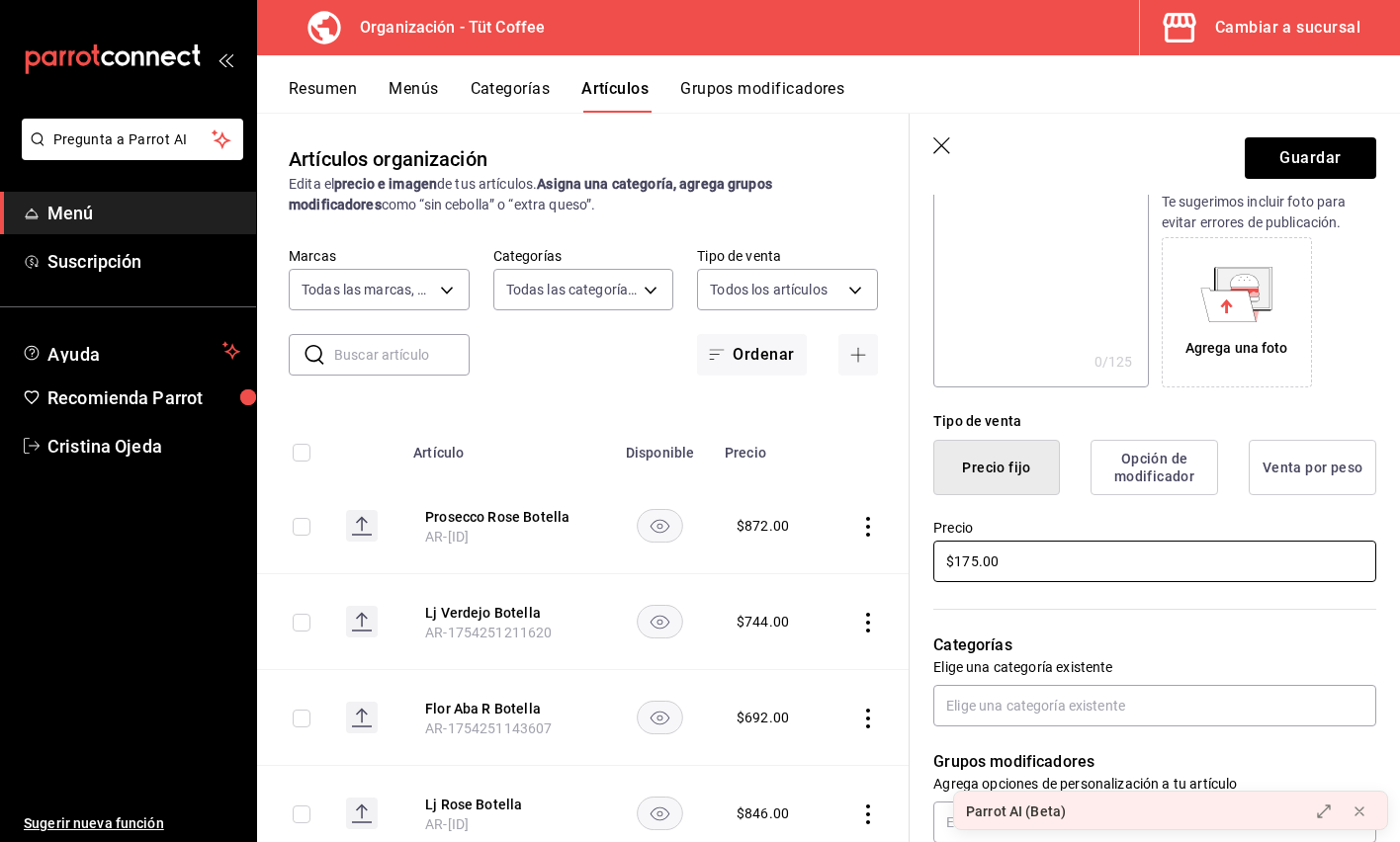 type on "$175.00" 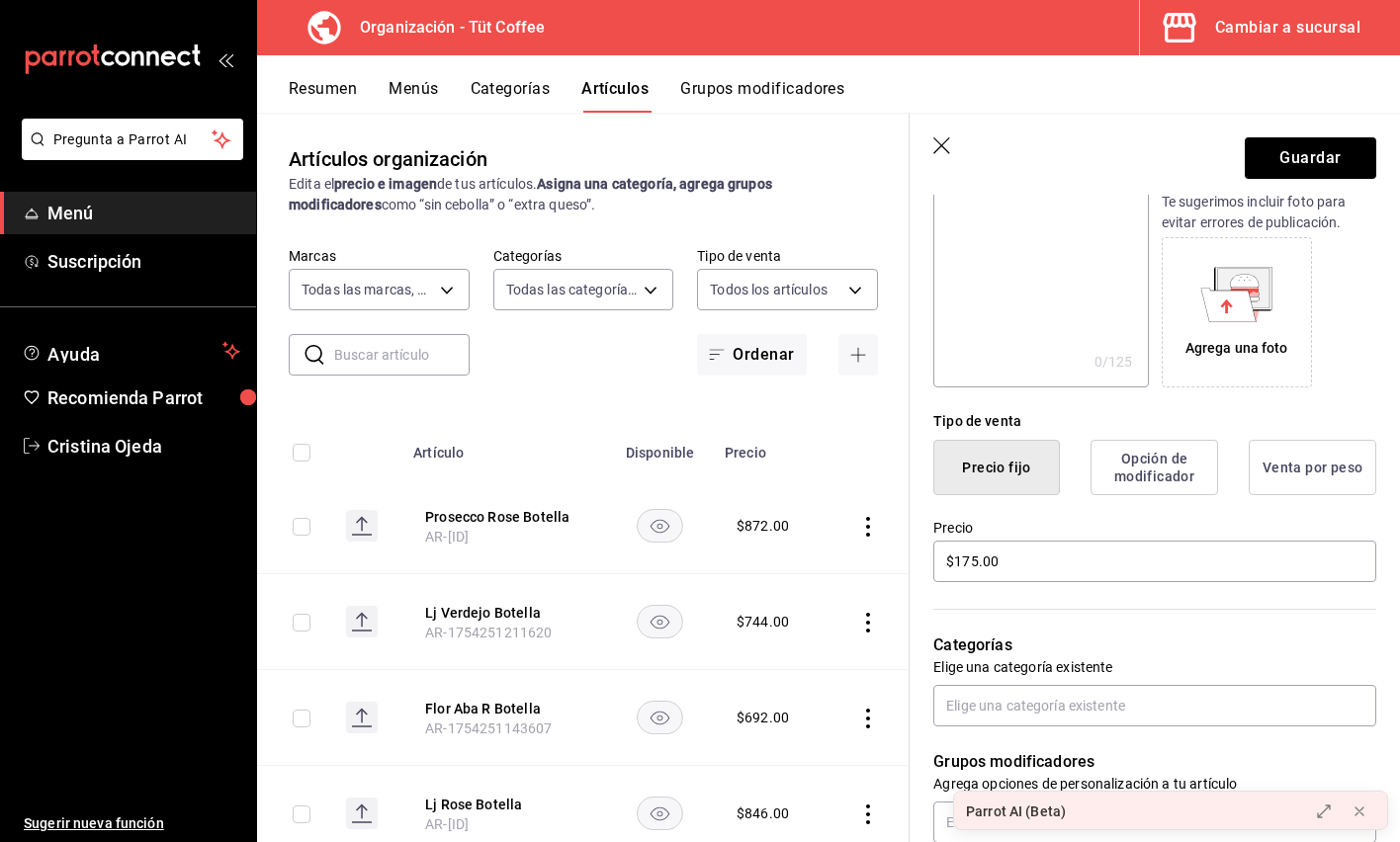 click at bounding box center [1155, 609] 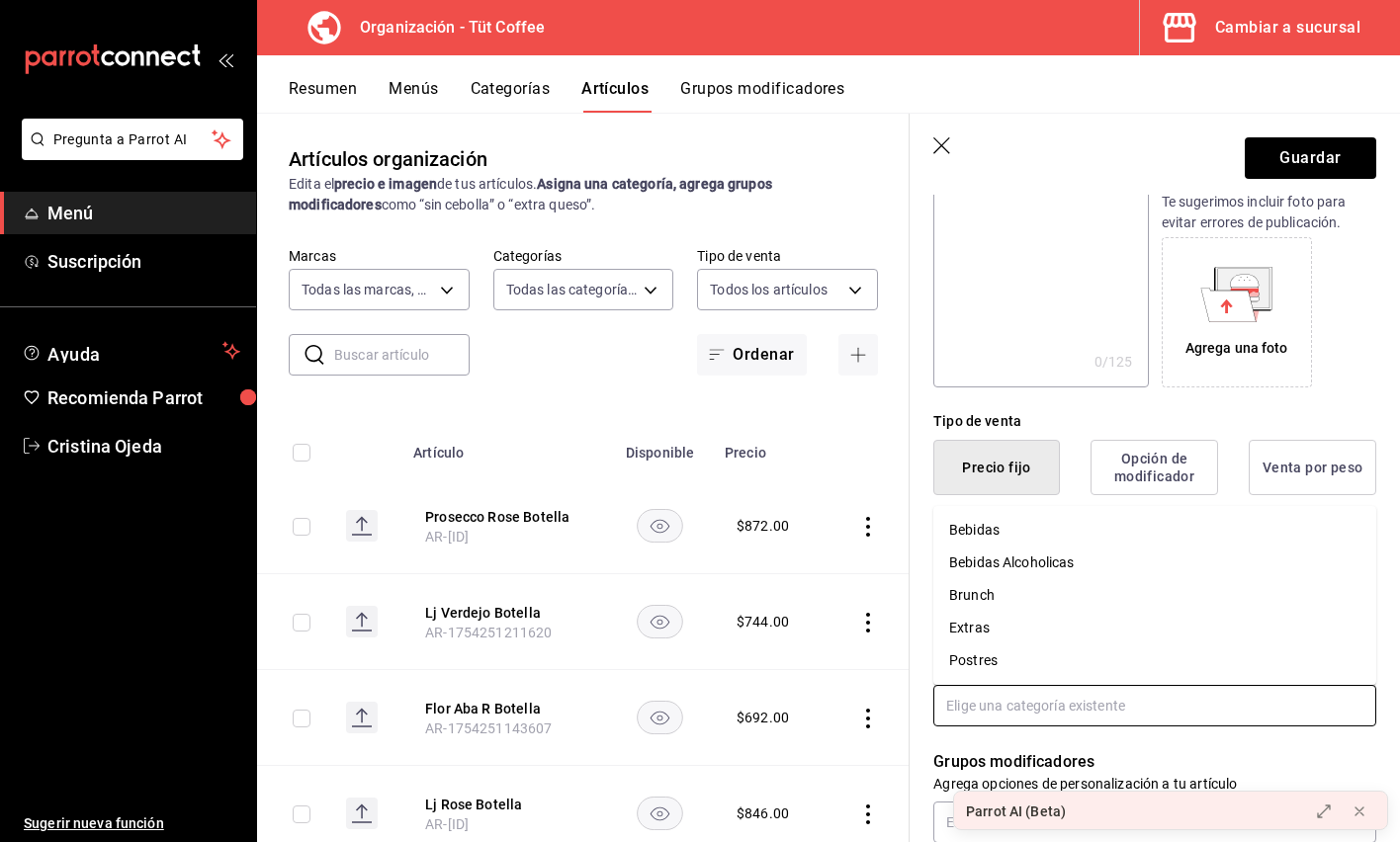 click at bounding box center [1155, 706] 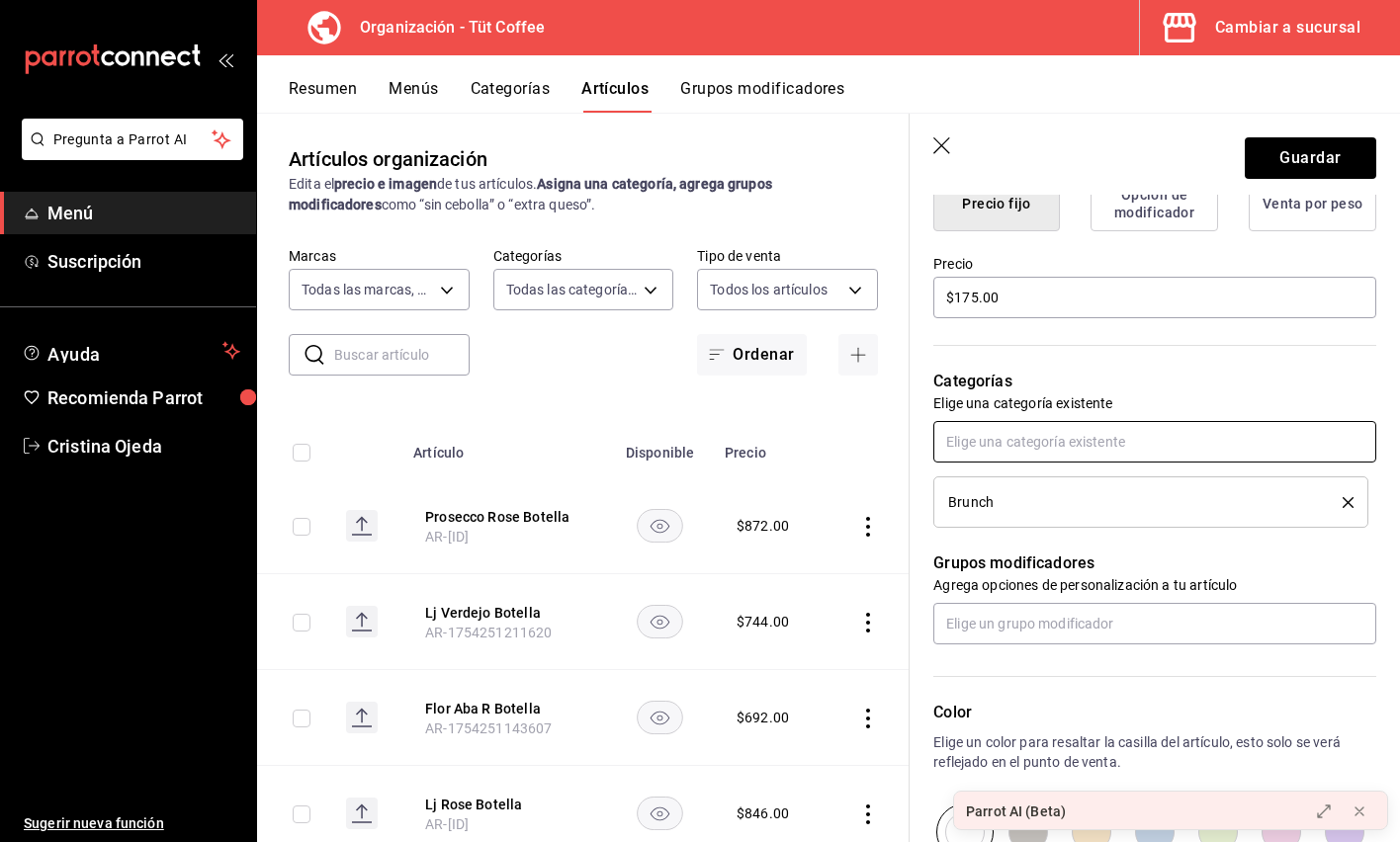 scroll, scrollTop: 541, scrollLeft: 0, axis: vertical 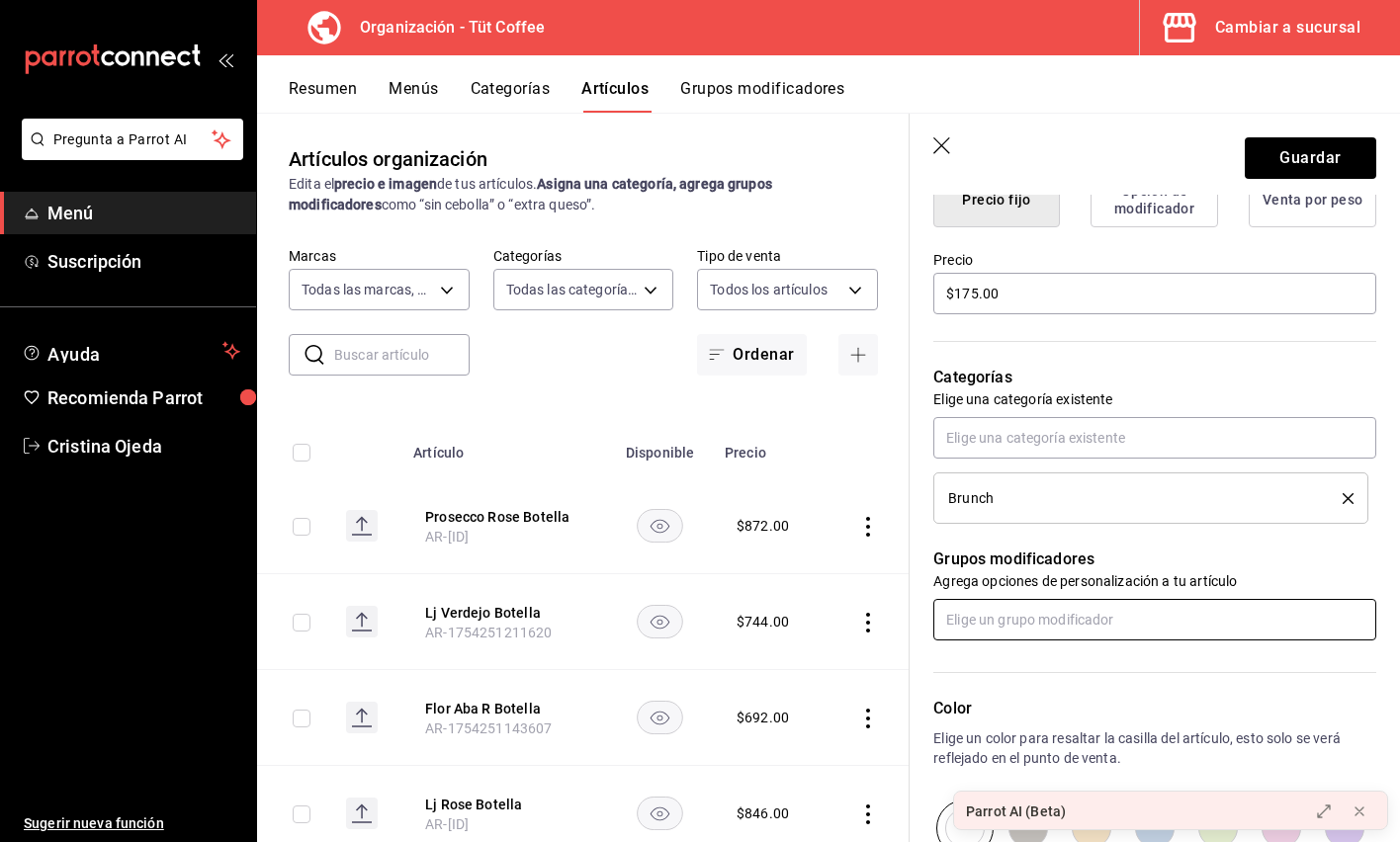 click at bounding box center [1155, 620] 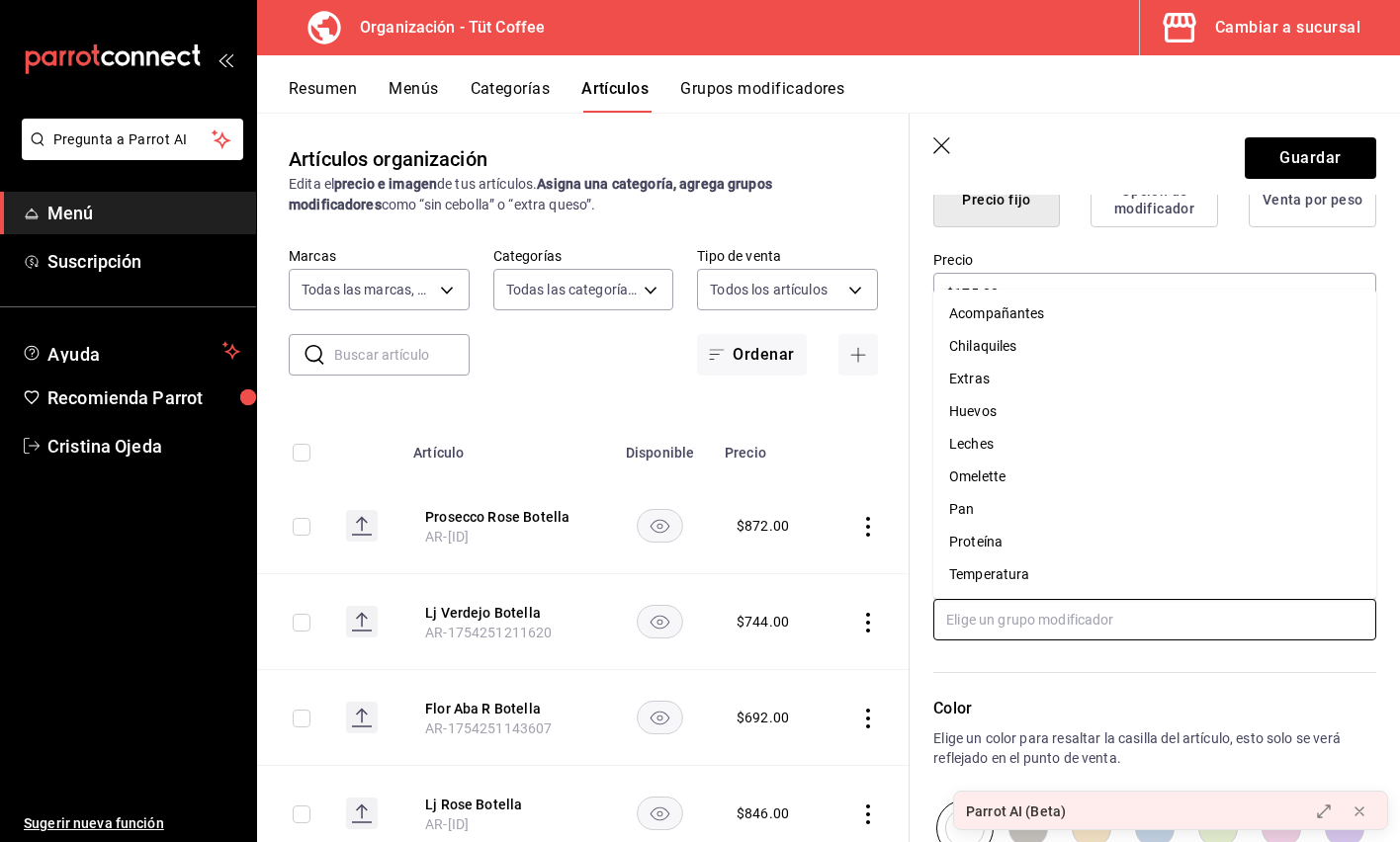 click on "Extras" at bounding box center (1155, 379) 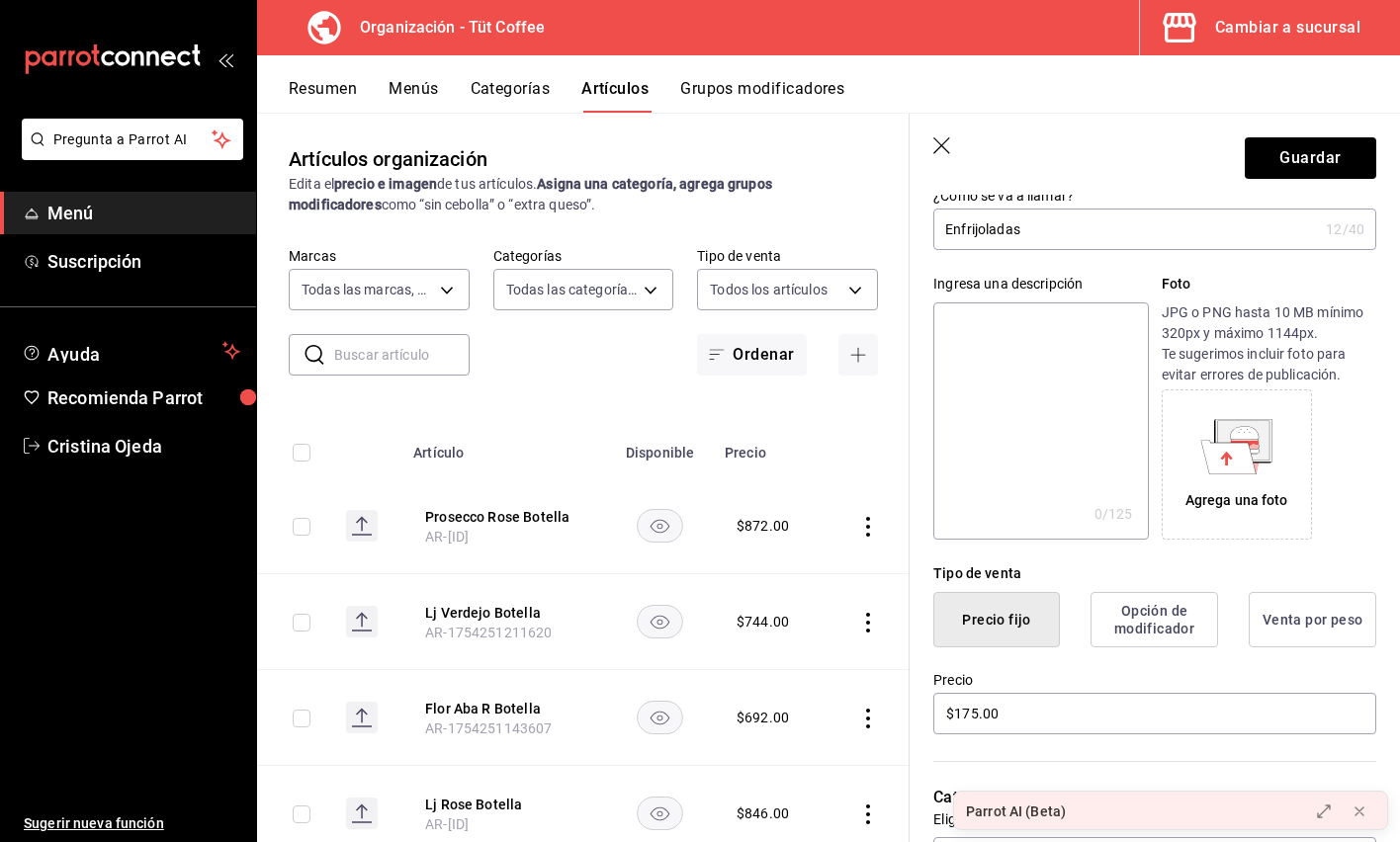 scroll, scrollTop: 0, scrollLeft: 0, axis: both 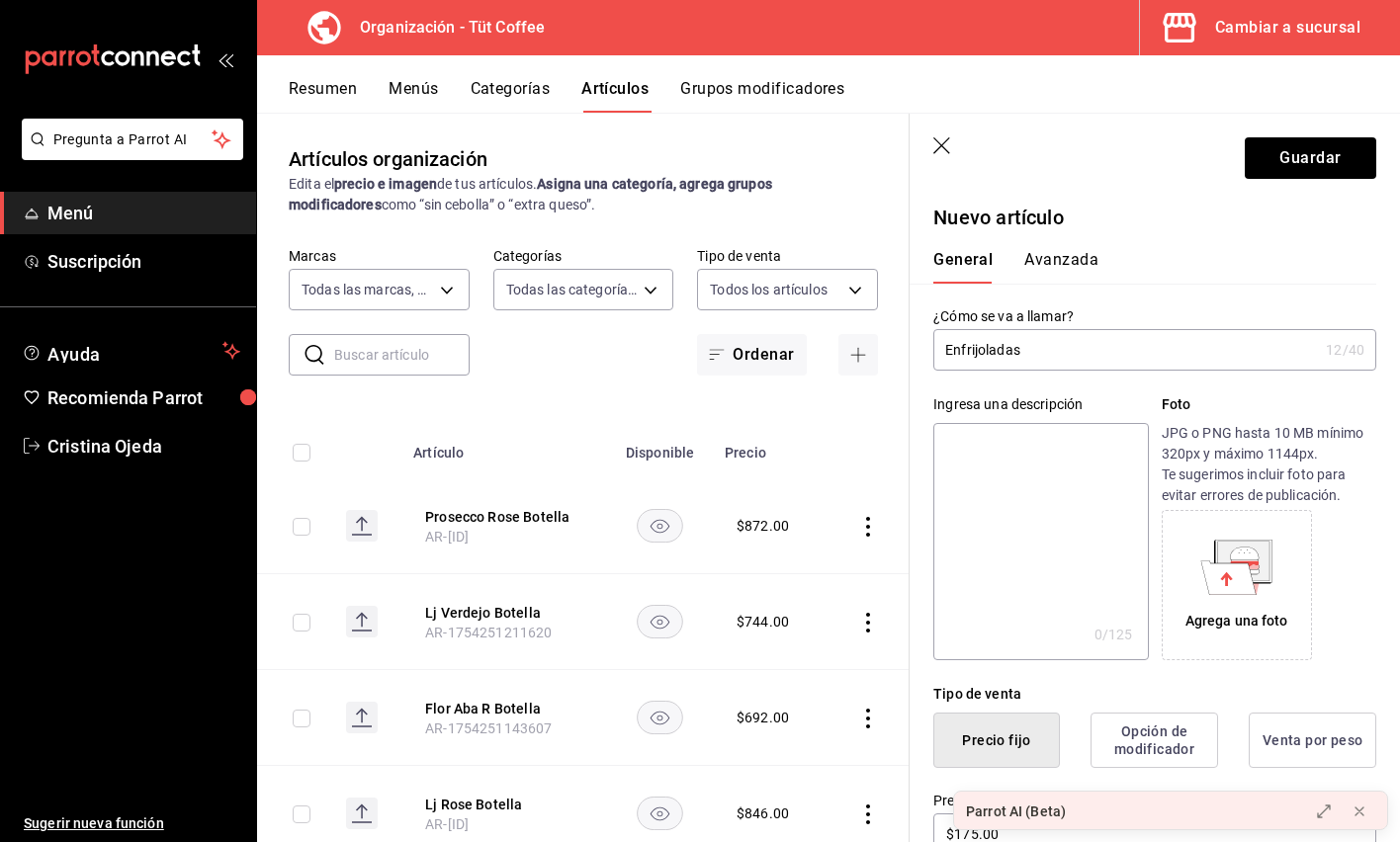 click on "Avanzada" at bounding box center (1061, 267) 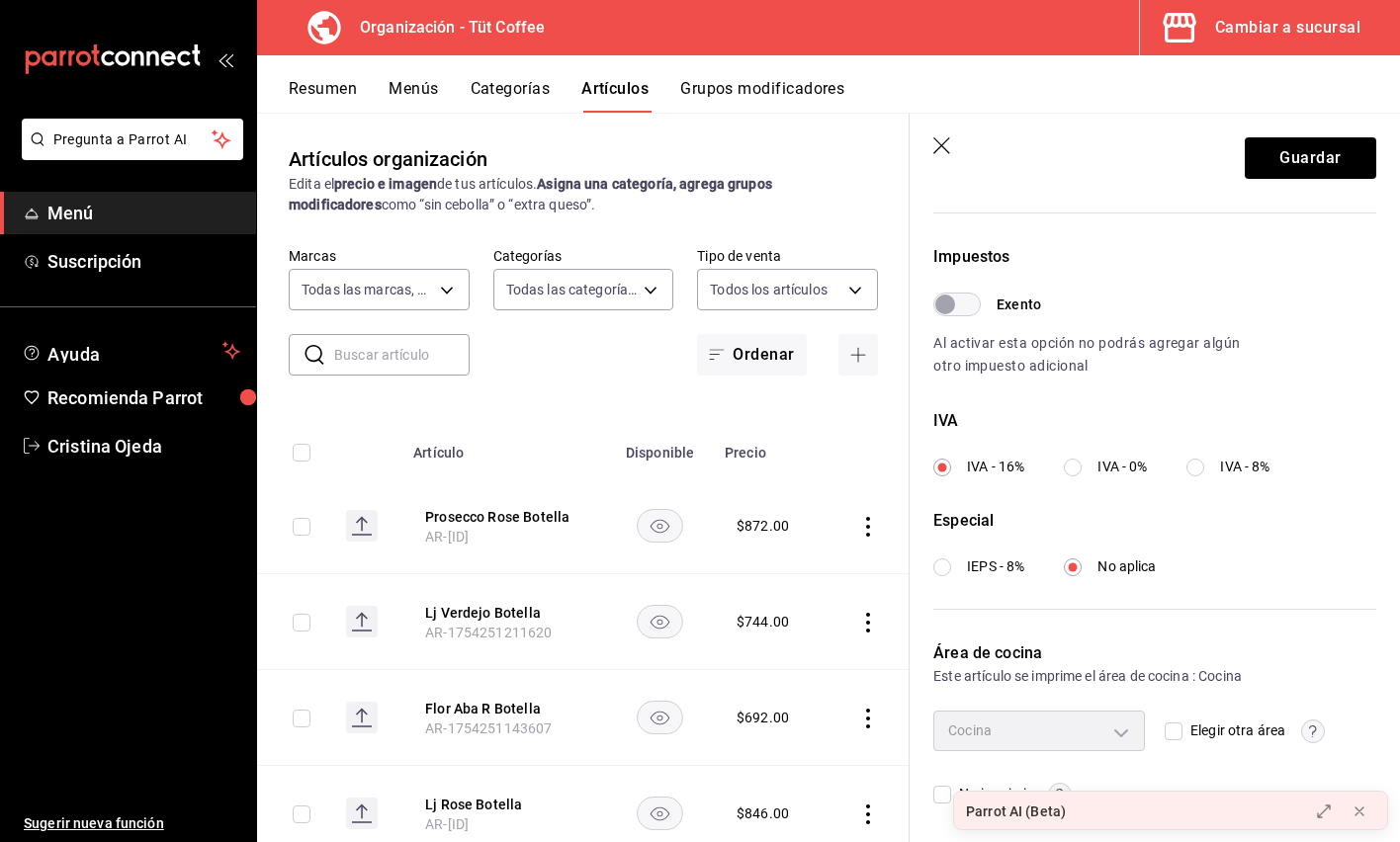 scroll, scrollTop: 553, scrollLeft: 0, axis: vertical 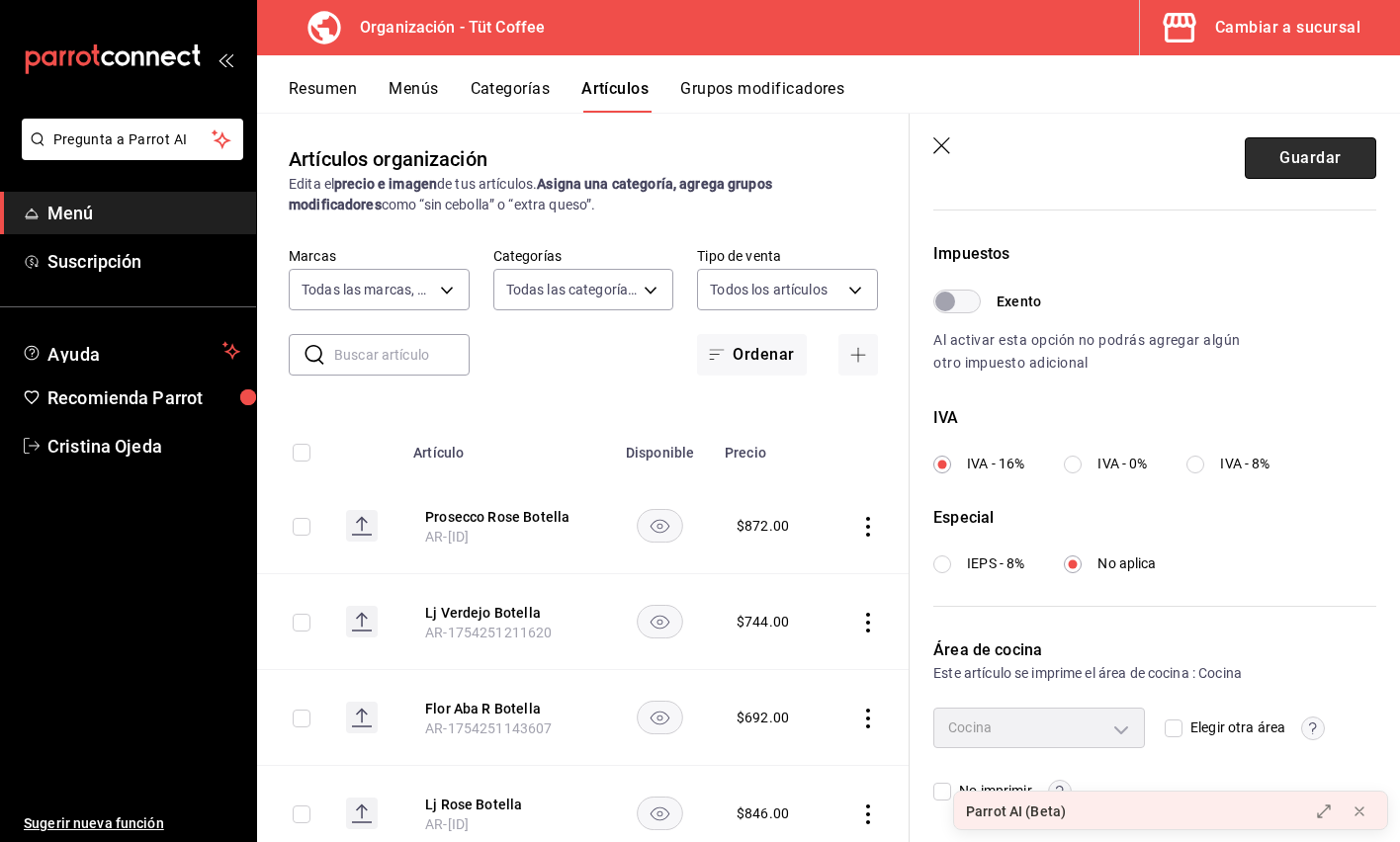 click on "Guardar" at bounding box center (1310, 158) 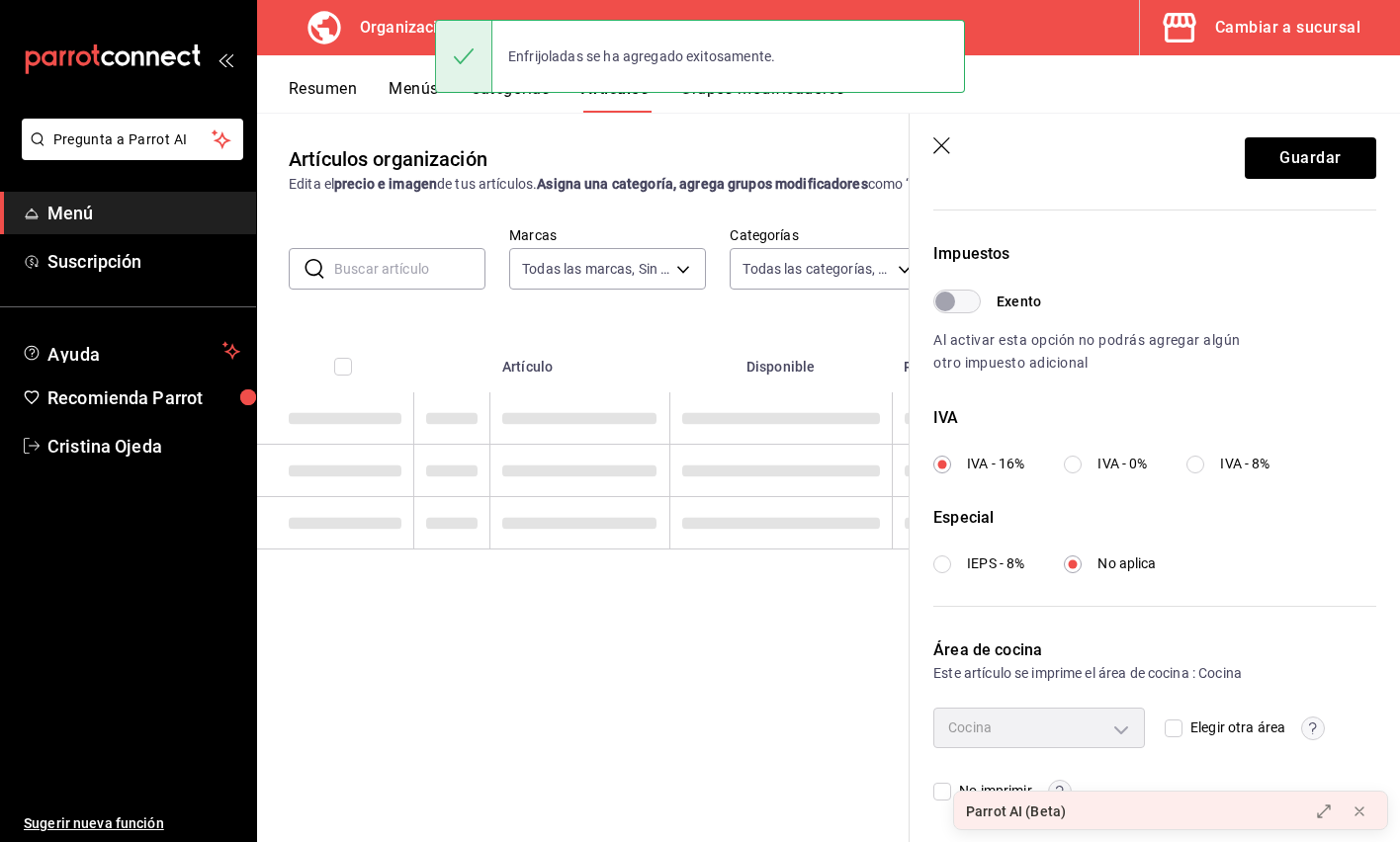 scroll, scrollTop: 0, scrollLeft: 0, axis: both 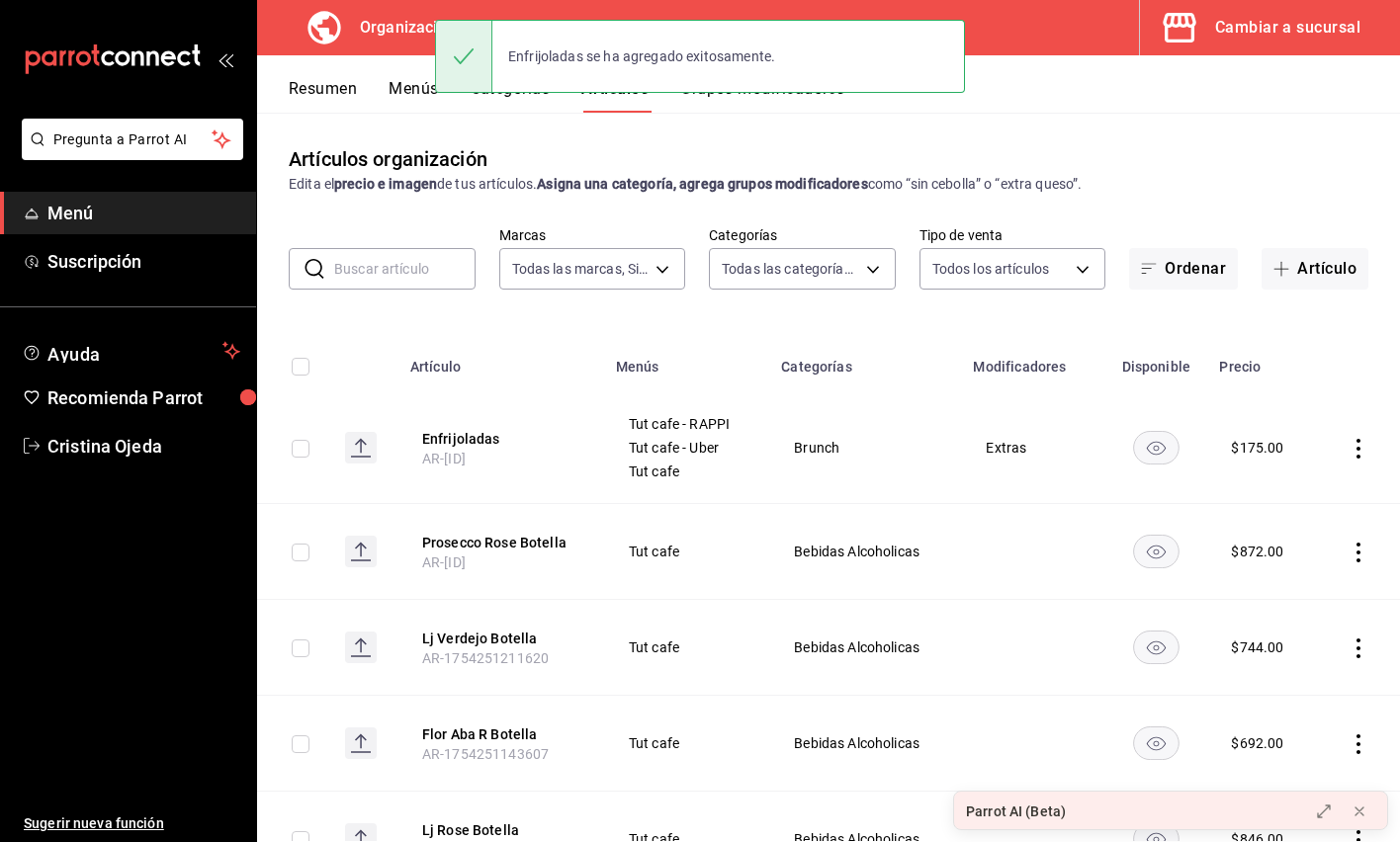 click on "Menús" at bounding box center (413, 96) 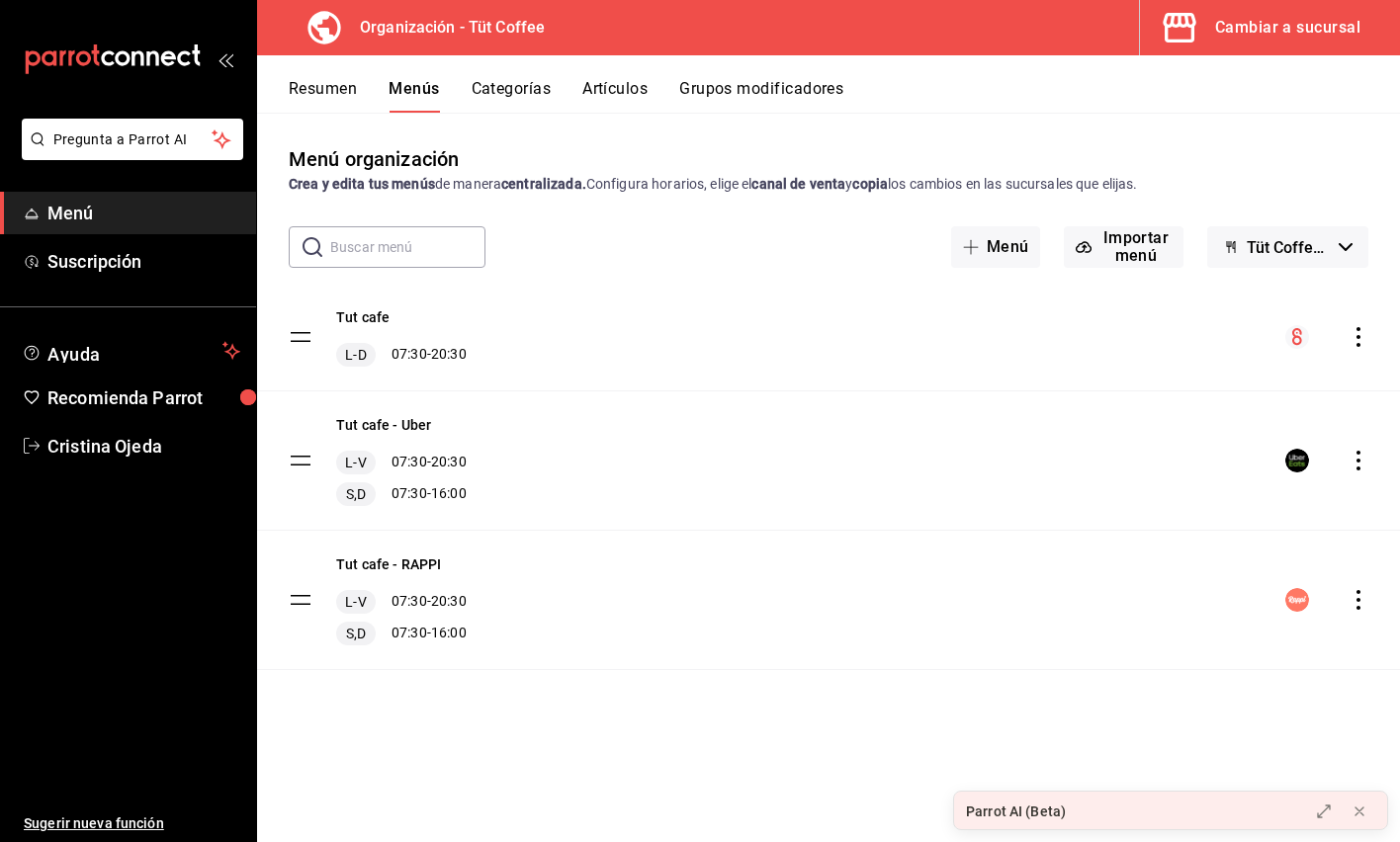 click 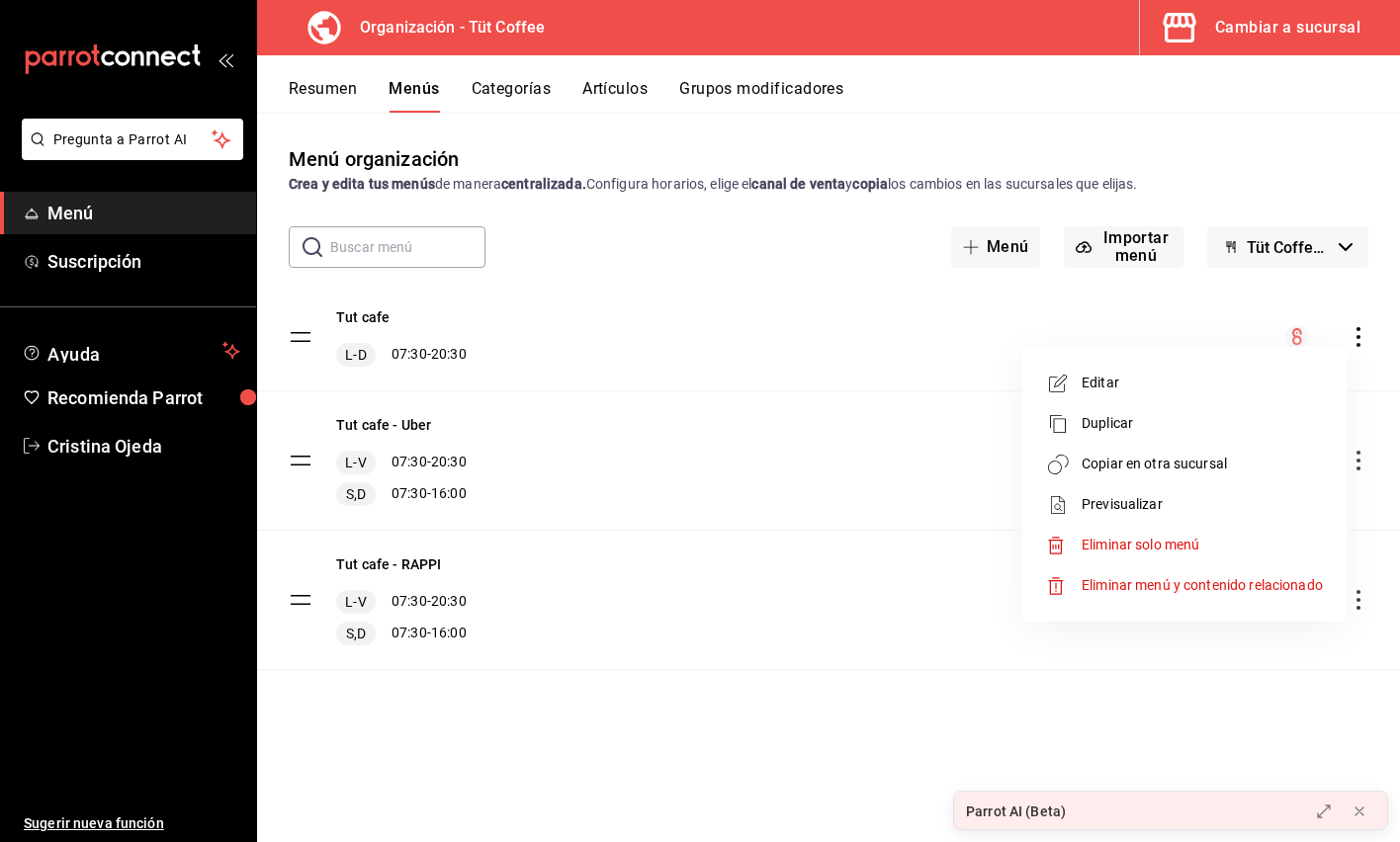 click on "Copiar en otra sucursal" at bounding box center [1202, 463] 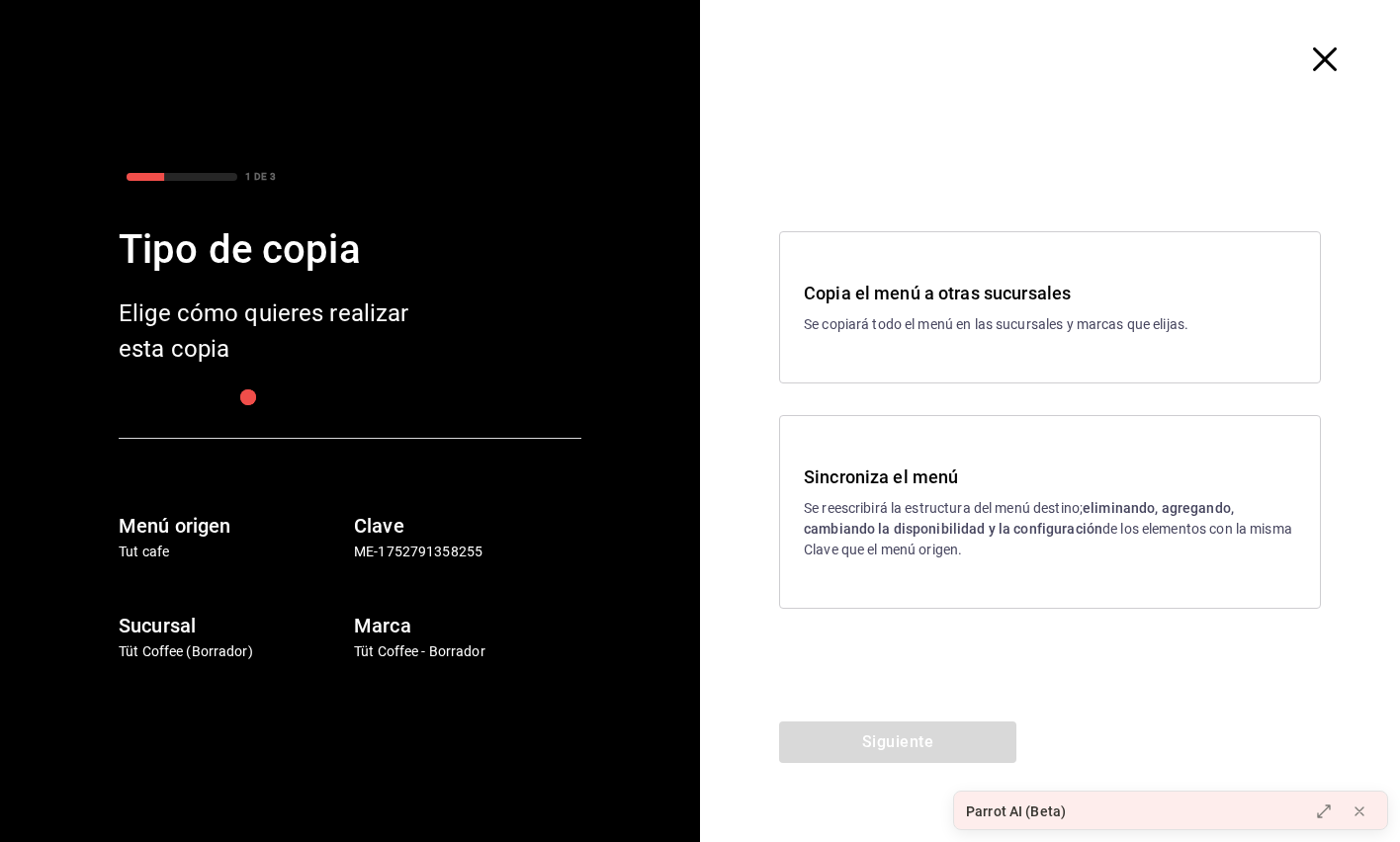 click on "Sincroniza el menú" at bounding box center [1050, 476] 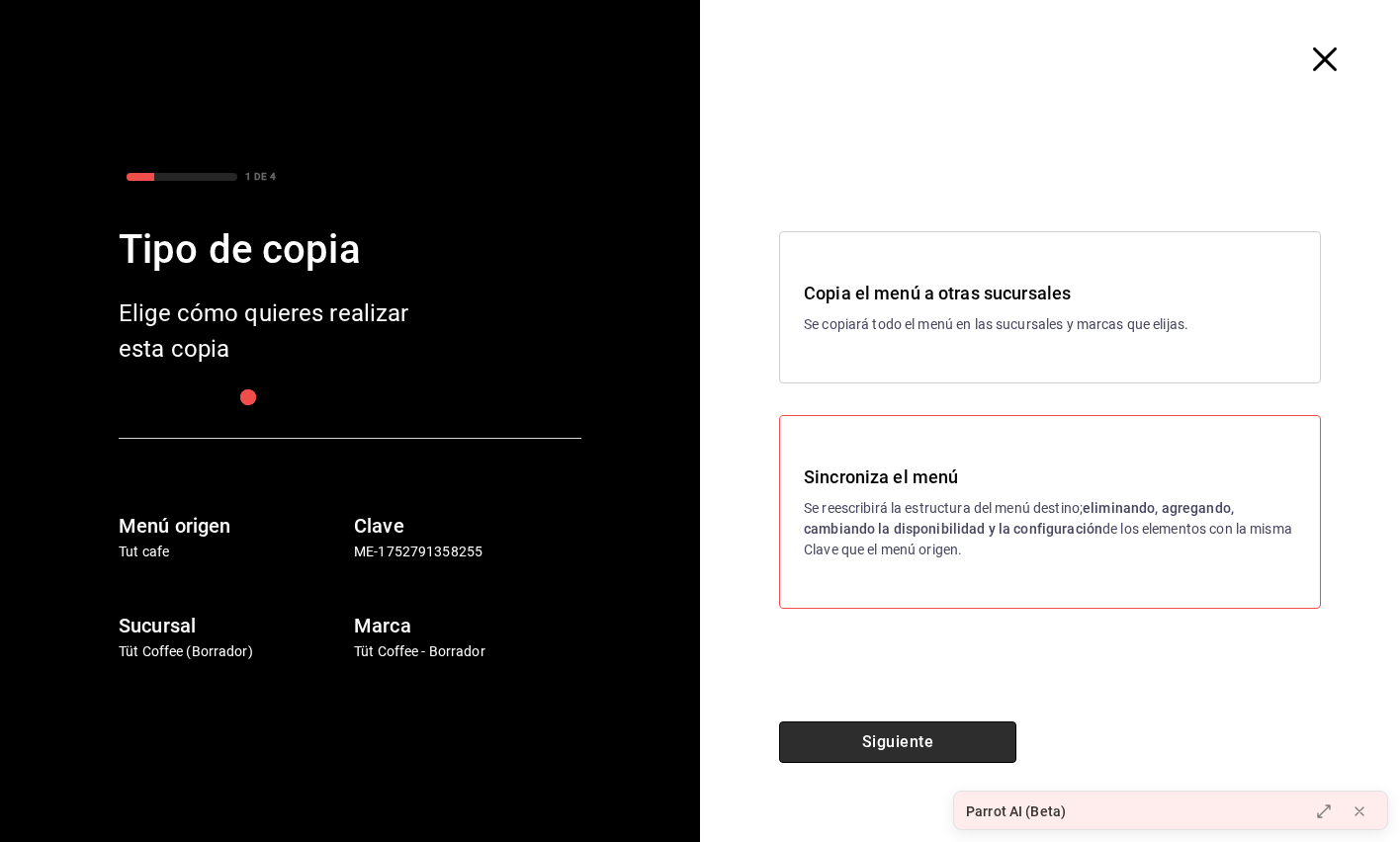 click on "Siguiente" at bounding box center (898, 742) 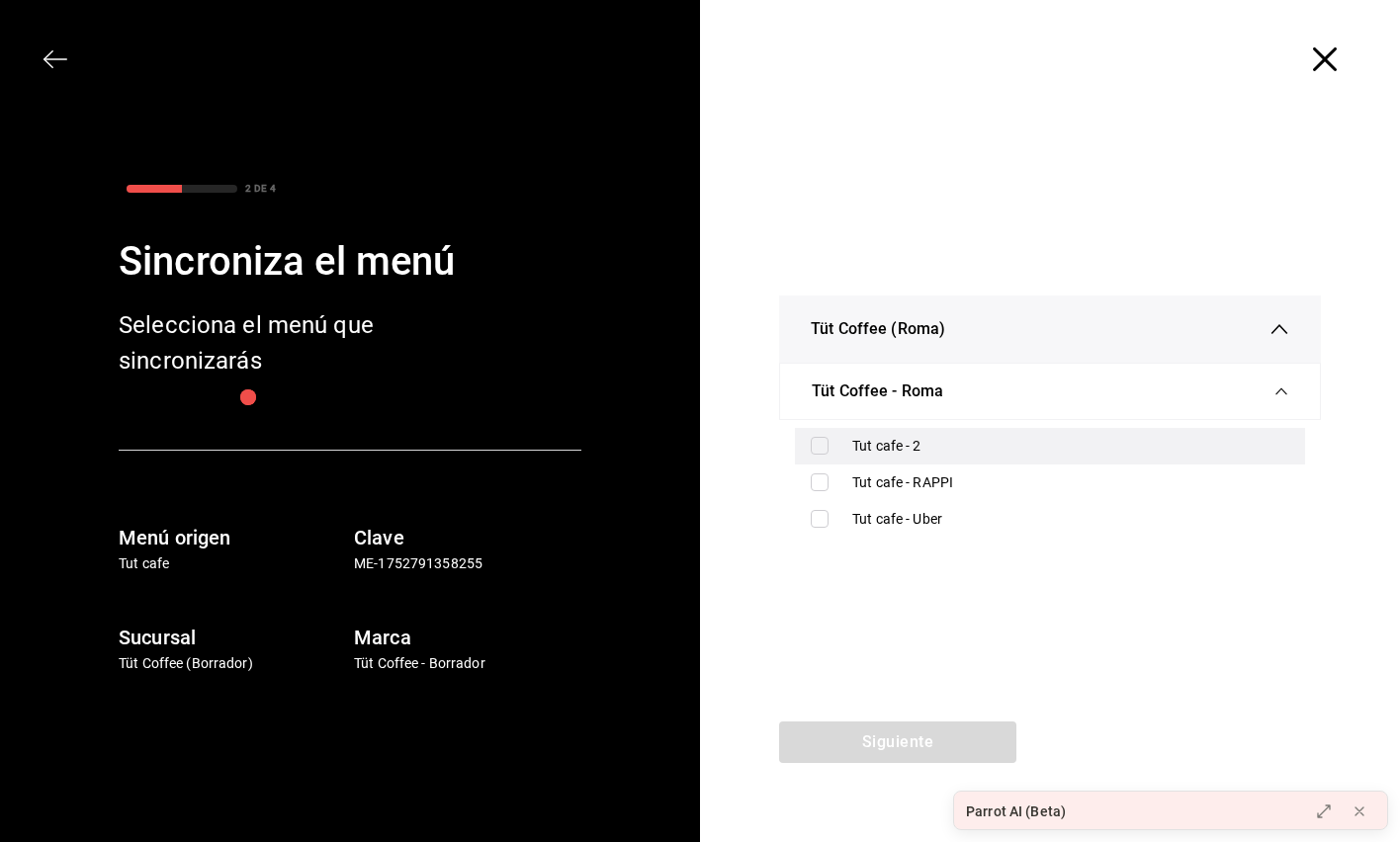 click on "Tut cafe - 2" at bounding box center [1071, 446] 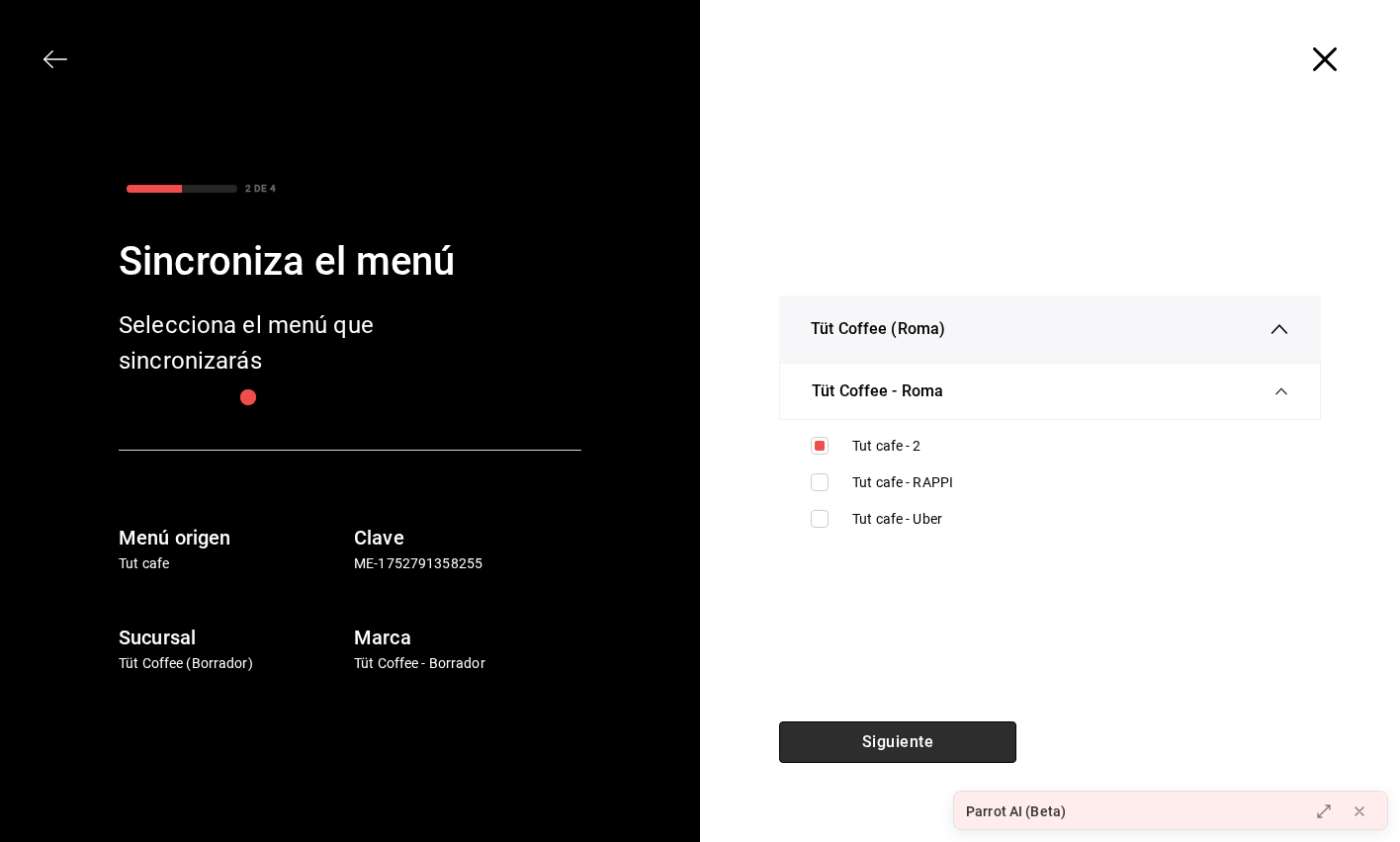 click on "Siguiente" at bounding box center (898, 742) 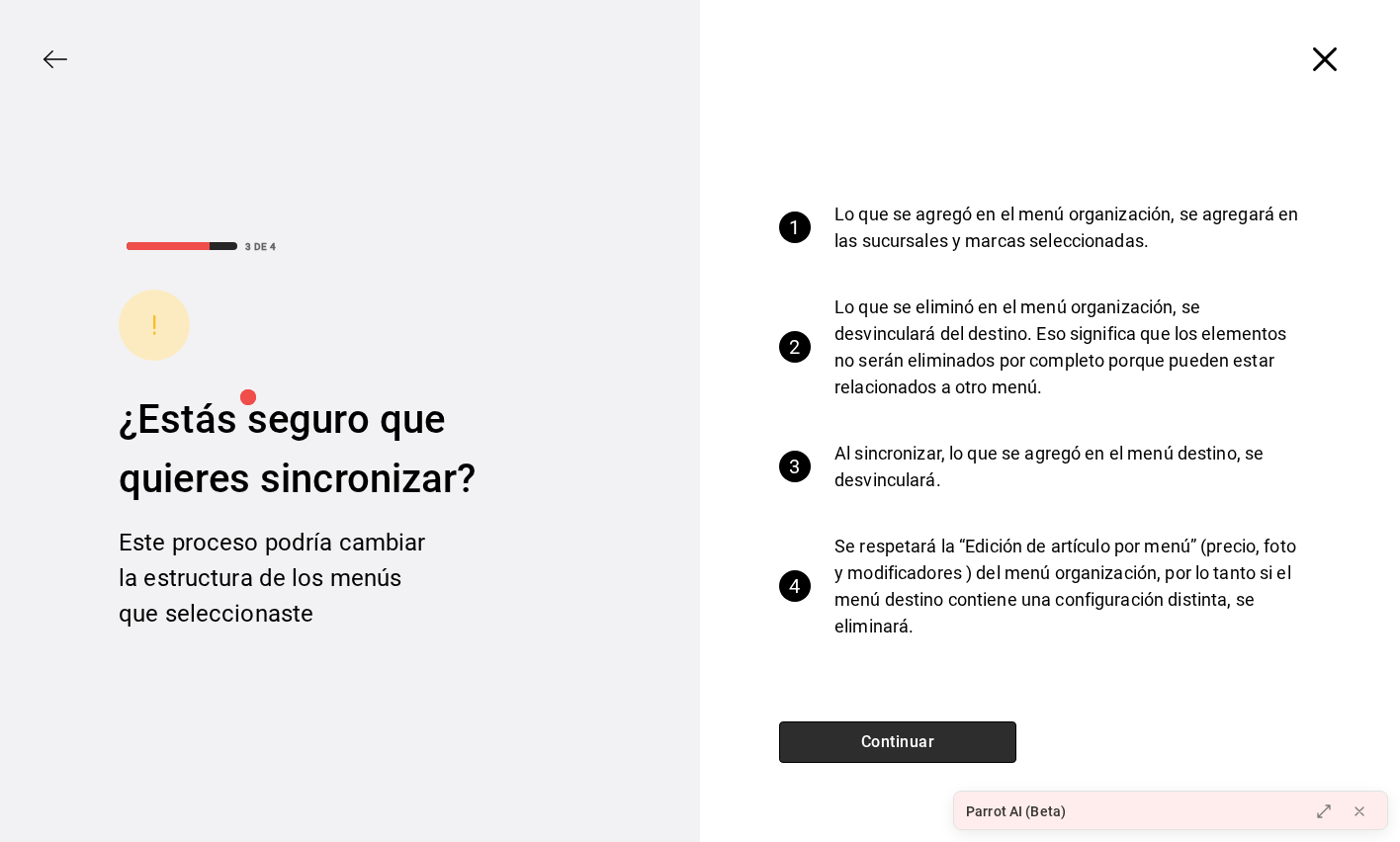 click on "Continuar" at bounding box center [898, 742] 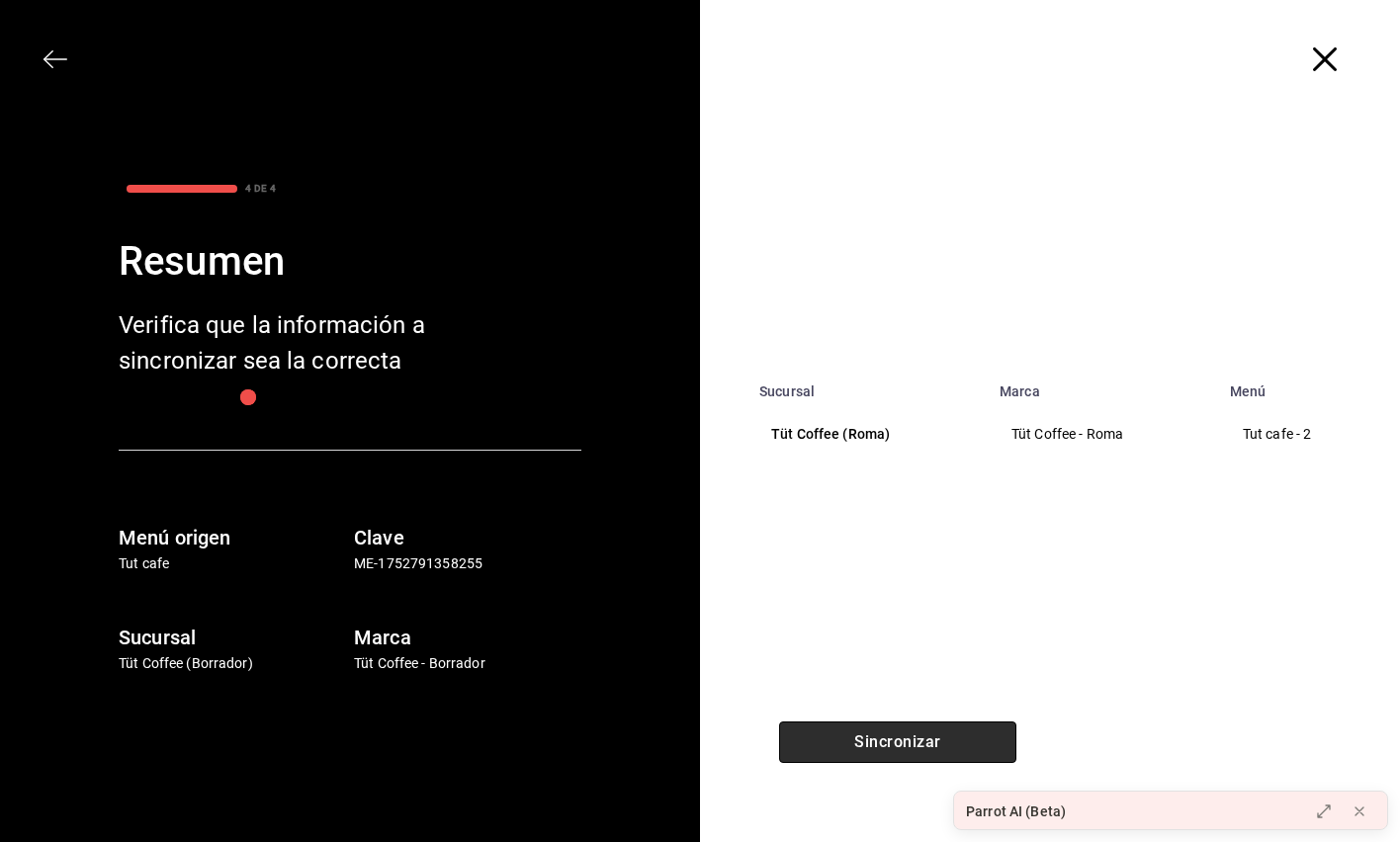 click on "Sincronizar" at bounding box center (898, 742) 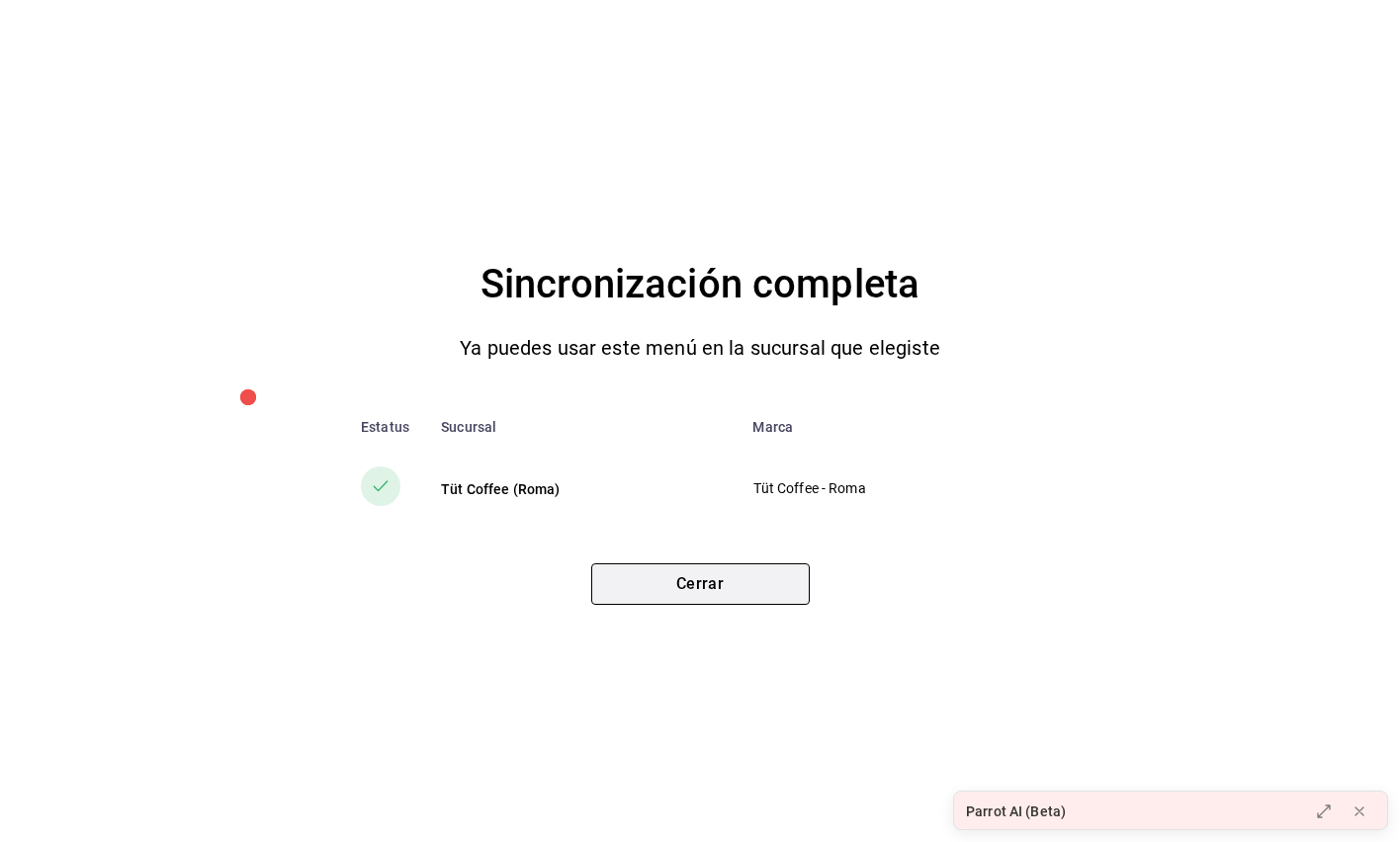 click on "Cerrar" at bounding box center (700, 584) 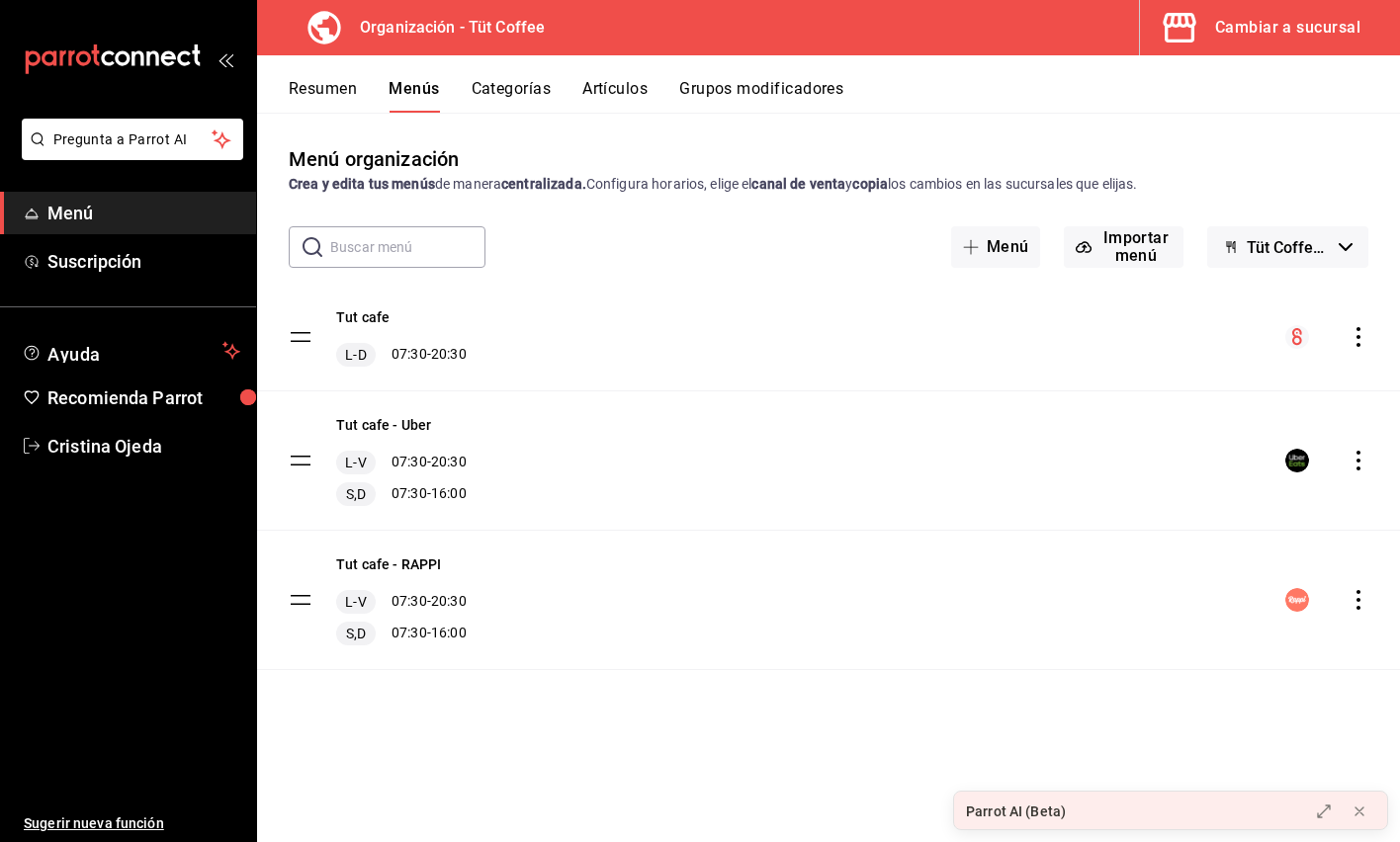 click on "Cambiar a sucursal" at bounding box center (1287, 28) 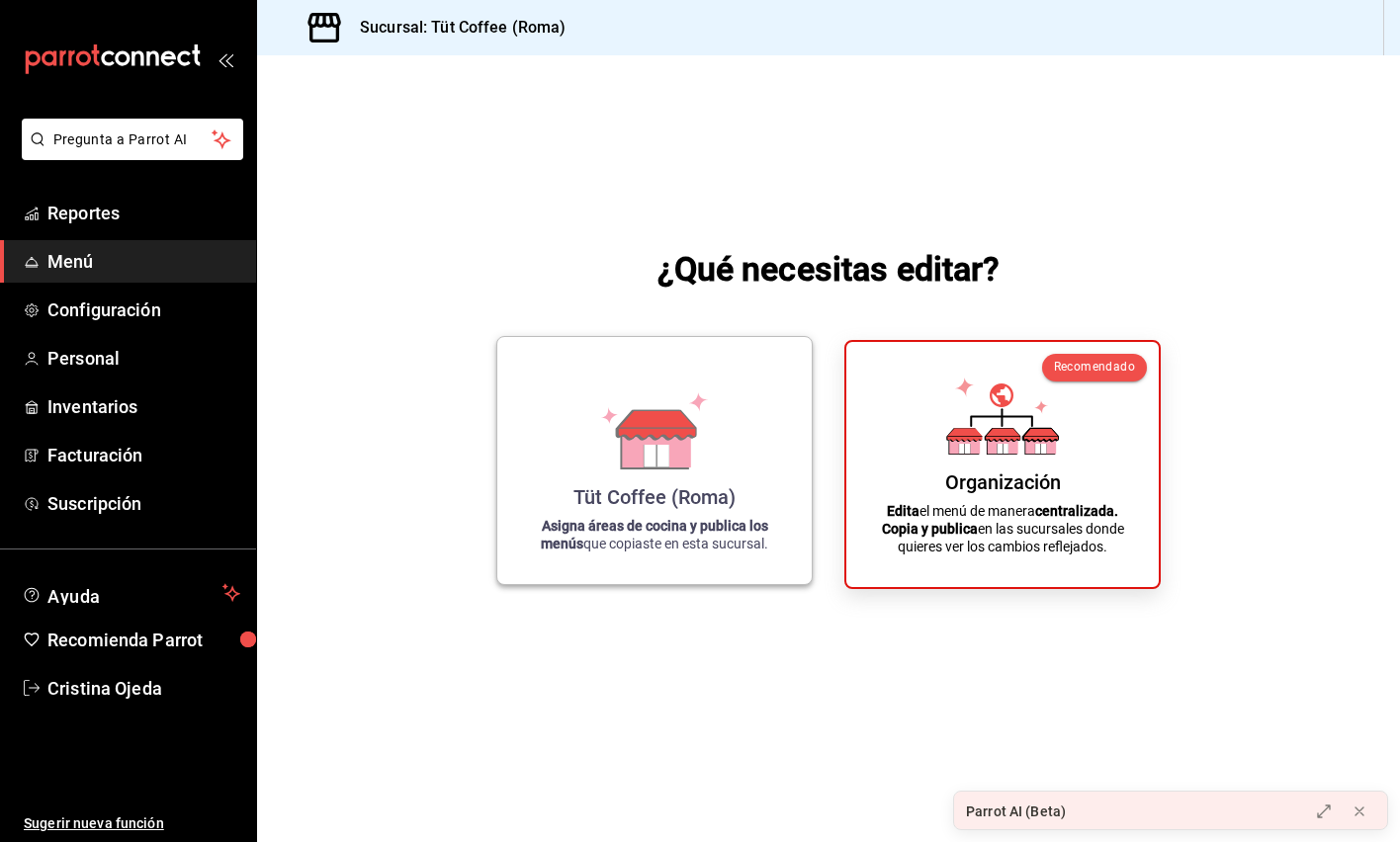 click on "Tüt Coffee (Roma)" at bounding box center [655, 497] 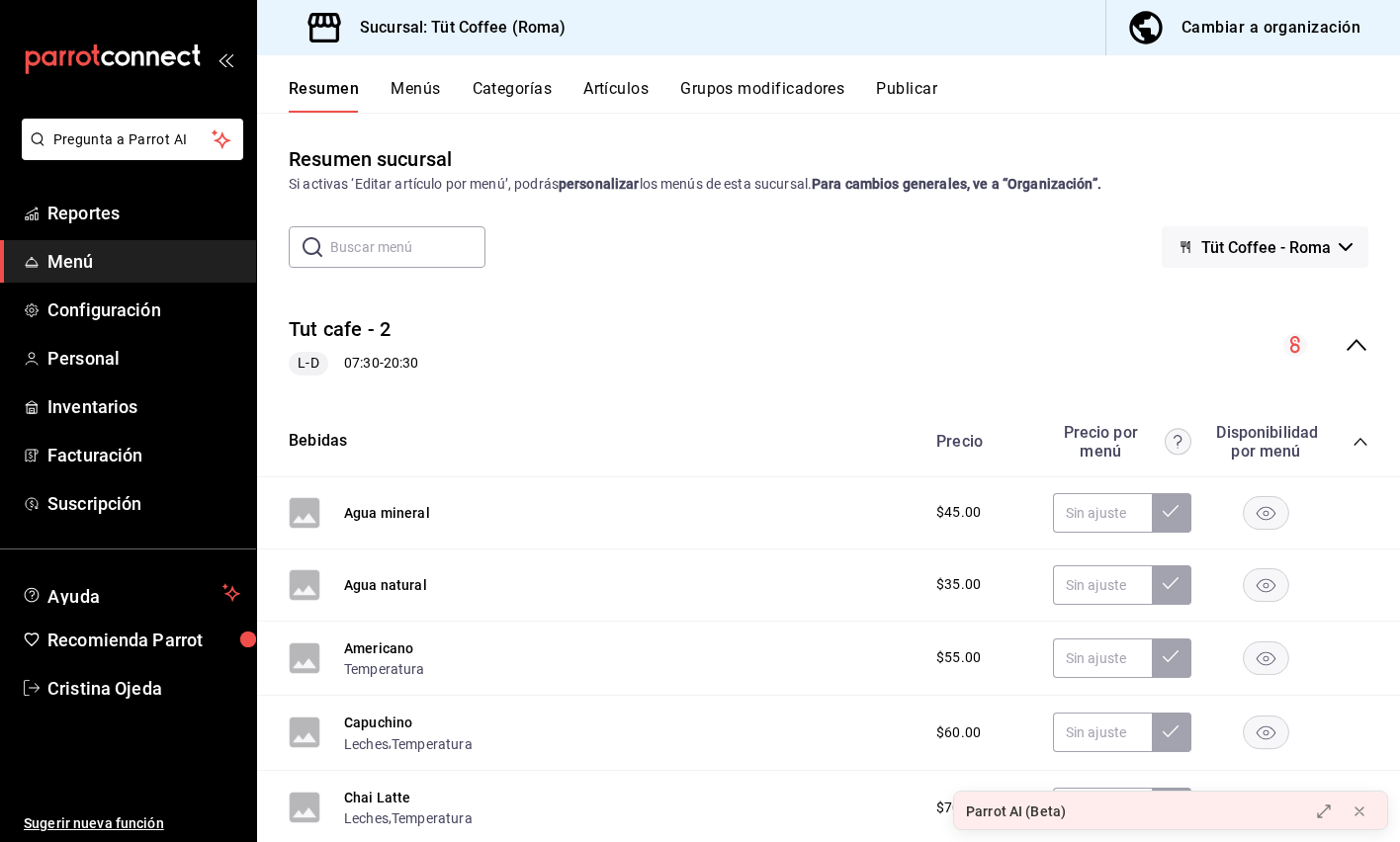 click on "Publicar" at bounding box center [907, 96] 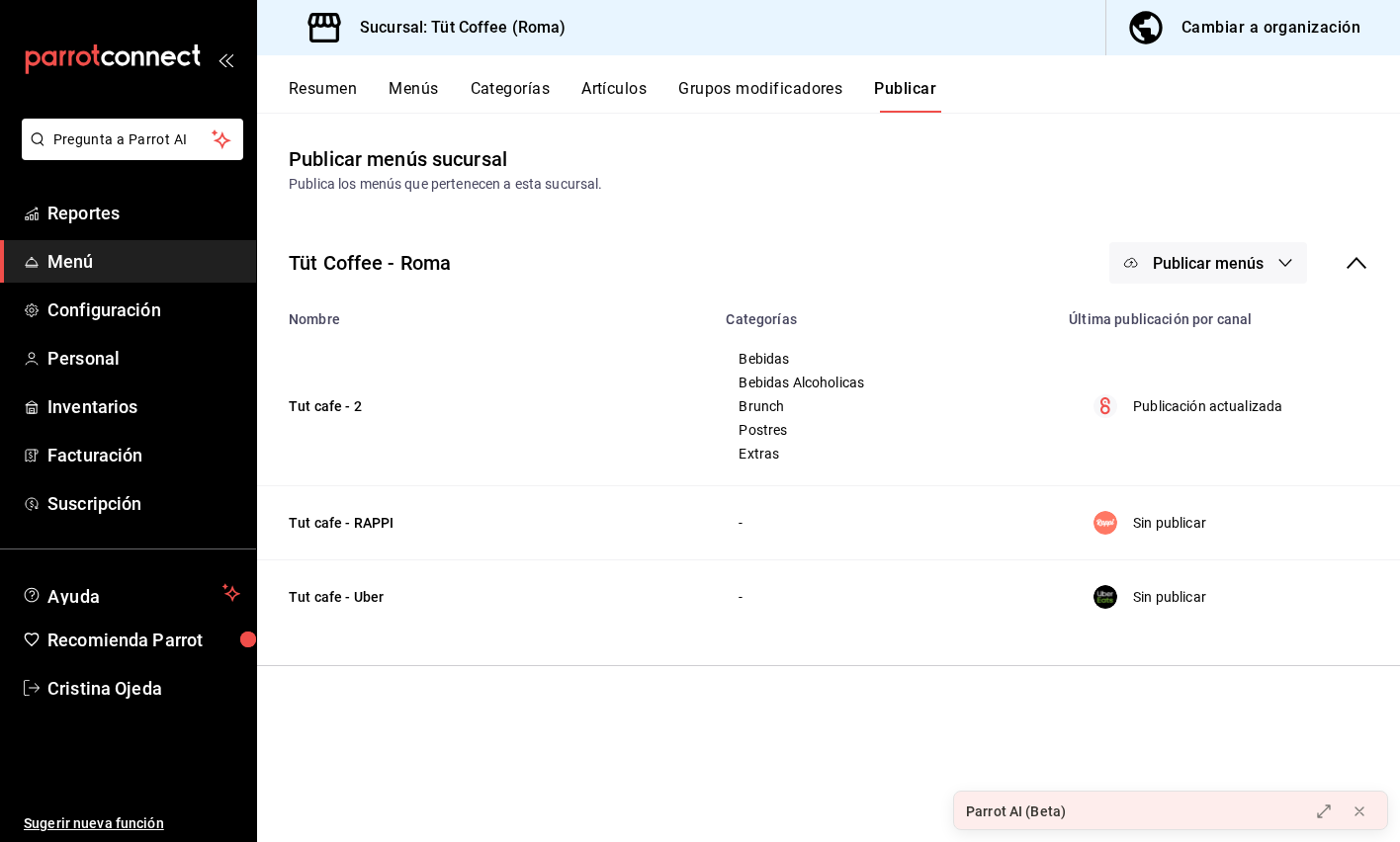 click on "Publicar menús" at bounding box center (1208, 263) 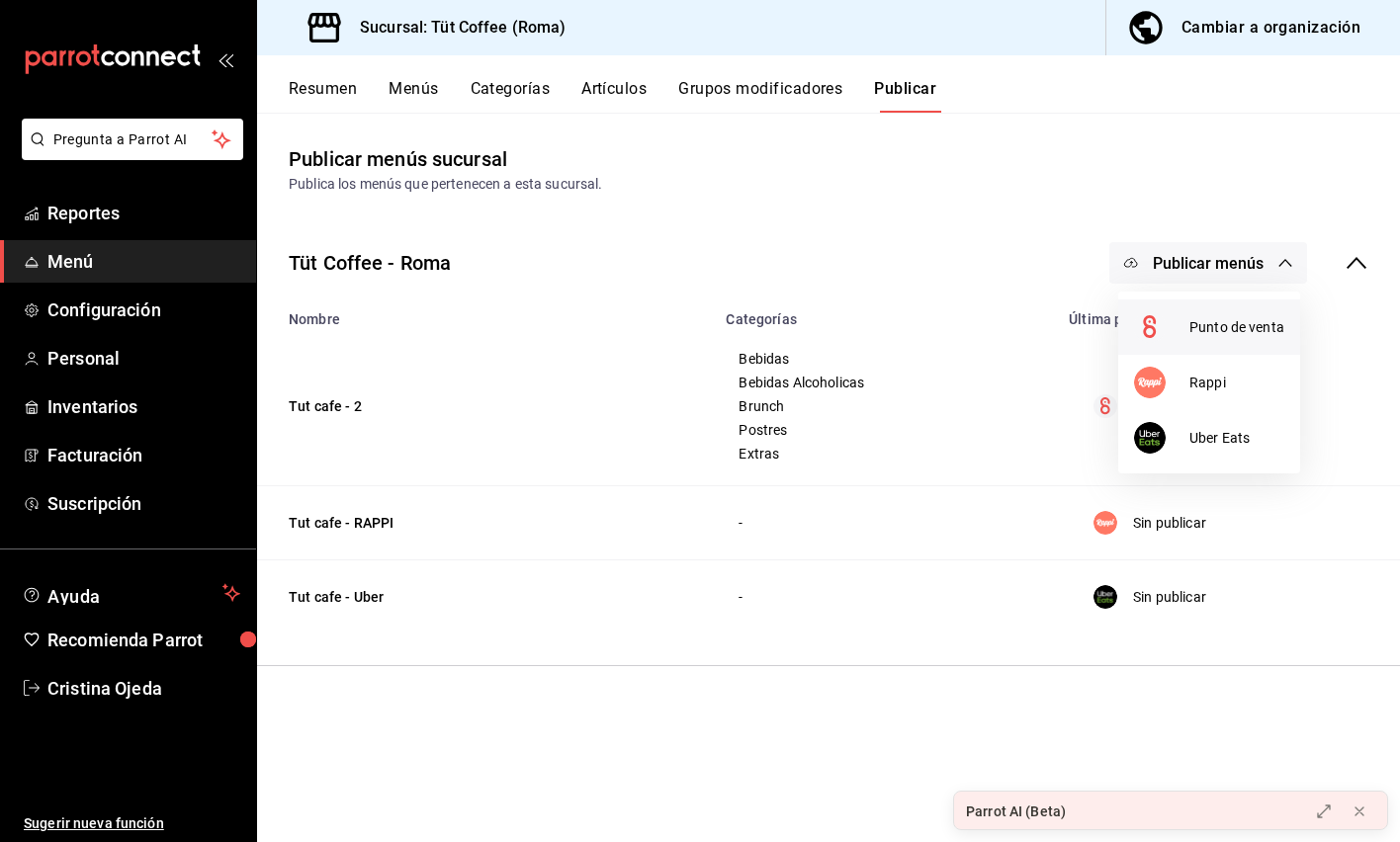 click on "Punto de venta" at bounding box center (1237, 327) 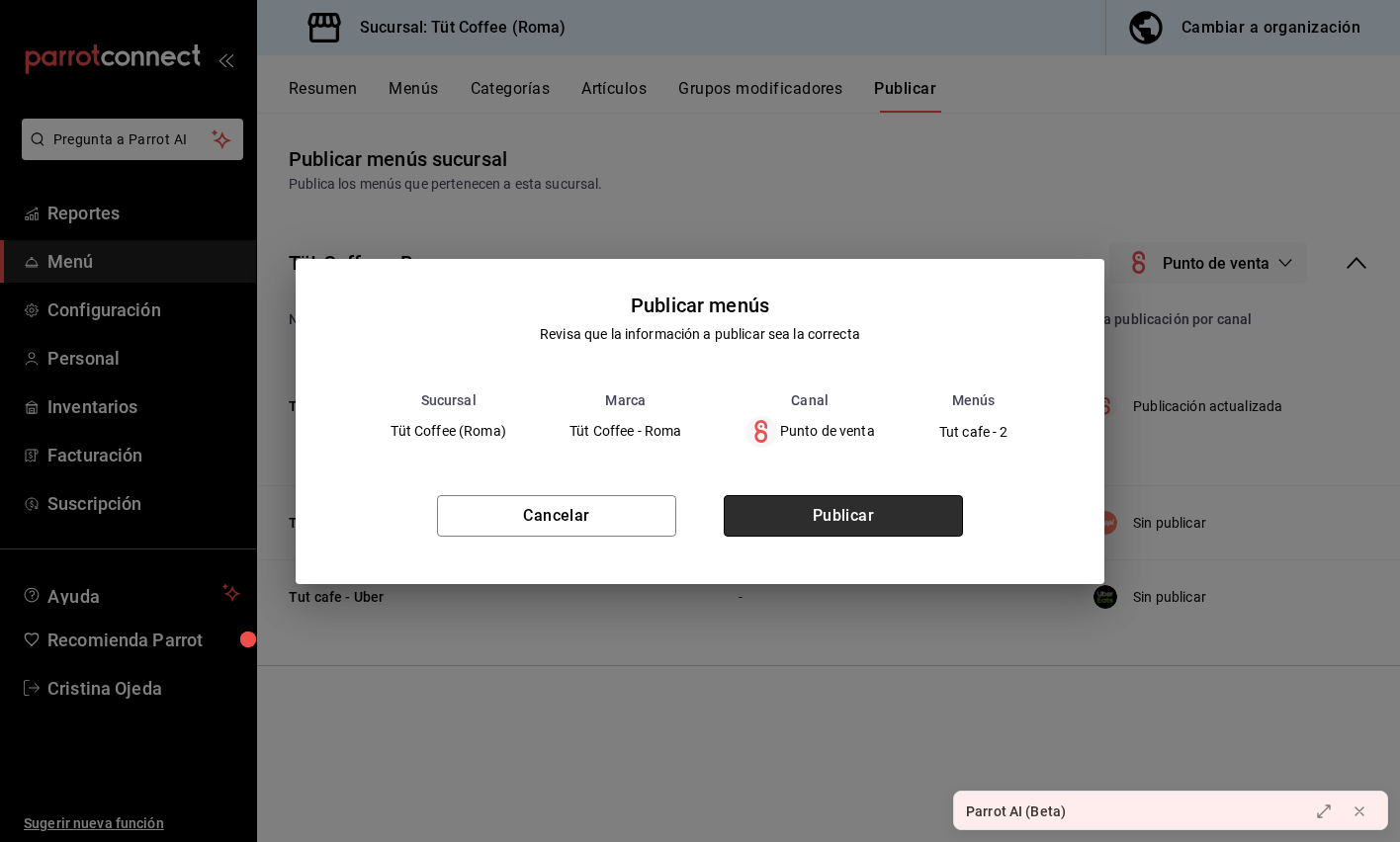 click on "Publicar" at bounding box center [843, 516] 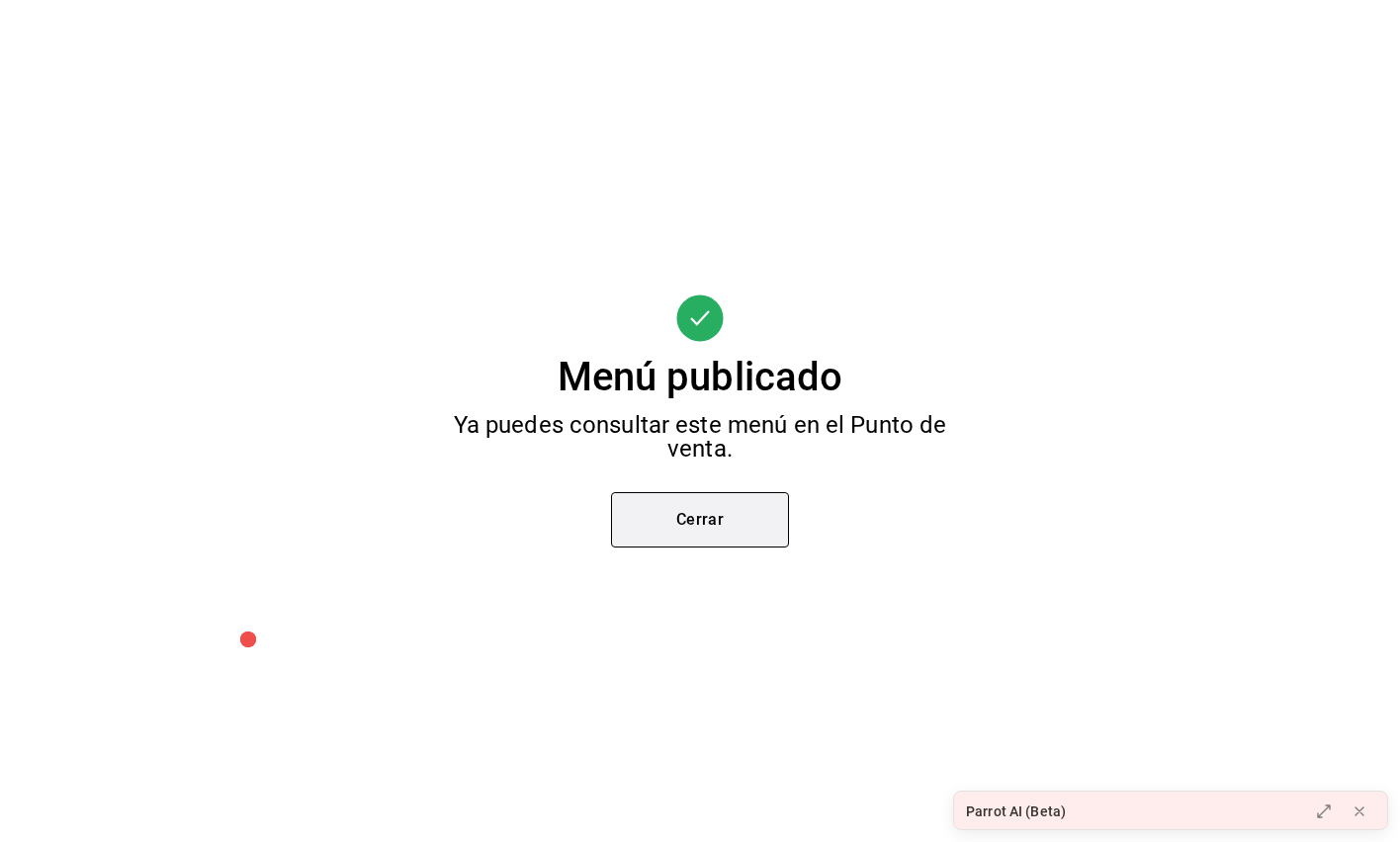 click on "Cerrar" at bounding box center (700, 520) 